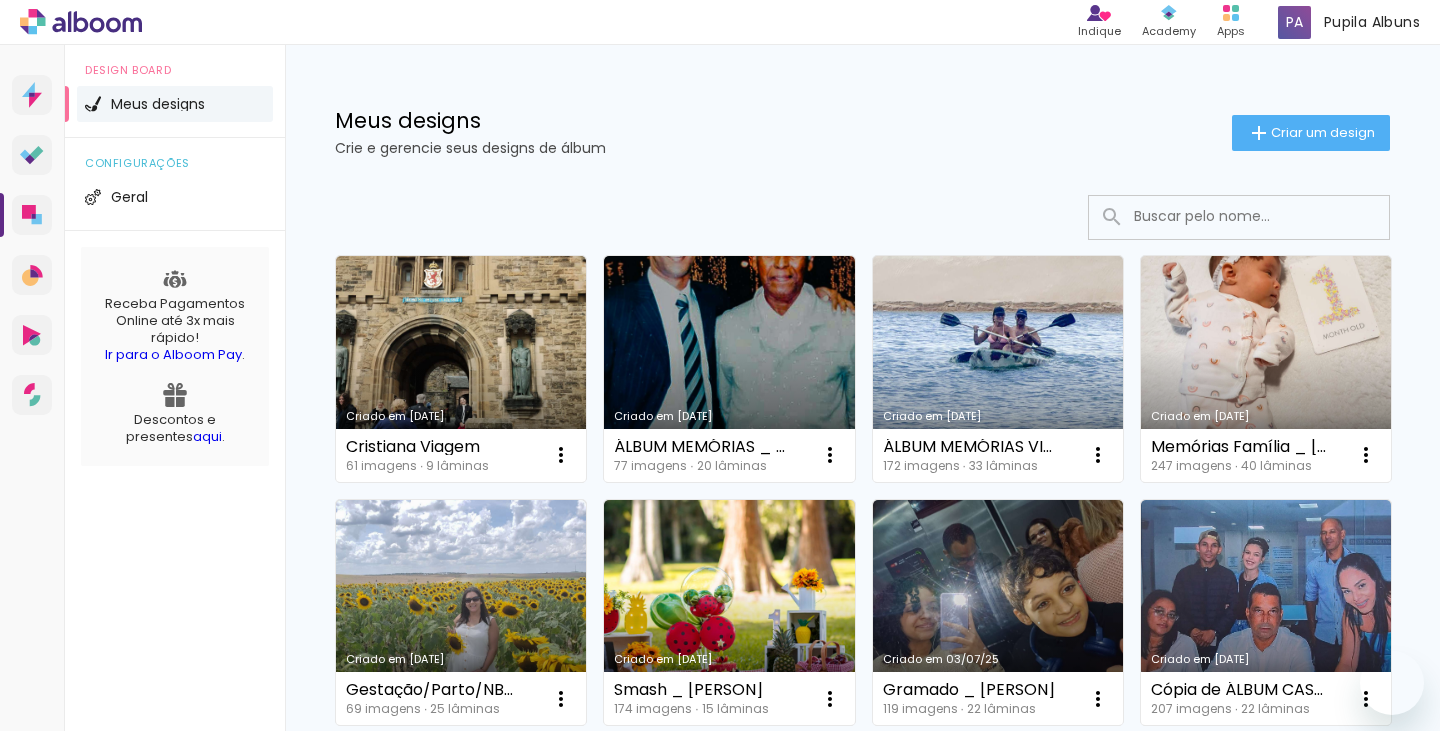 scroll, scrollTop: 0, scrollLeft: 0, axis: both 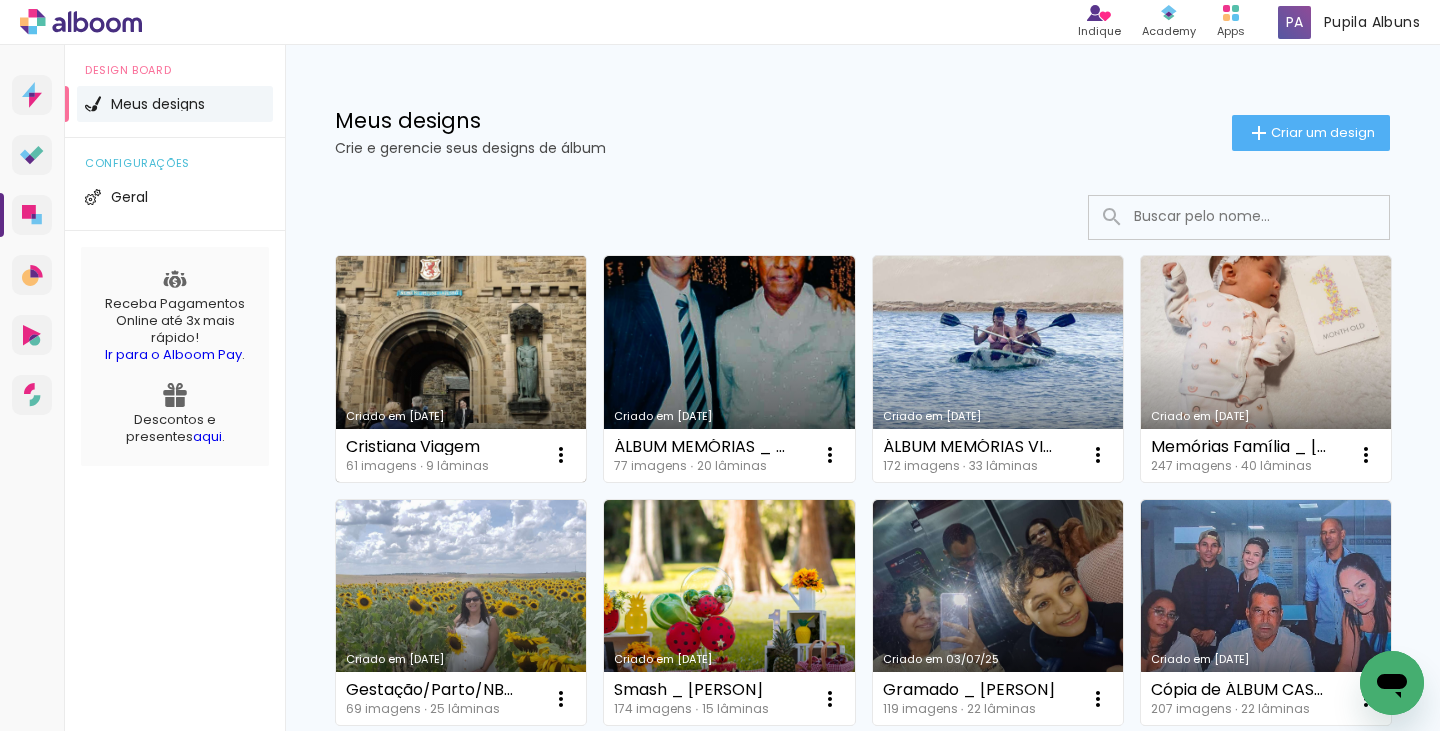click on "Criado em [DATE]" at bounding box center (461, 369) 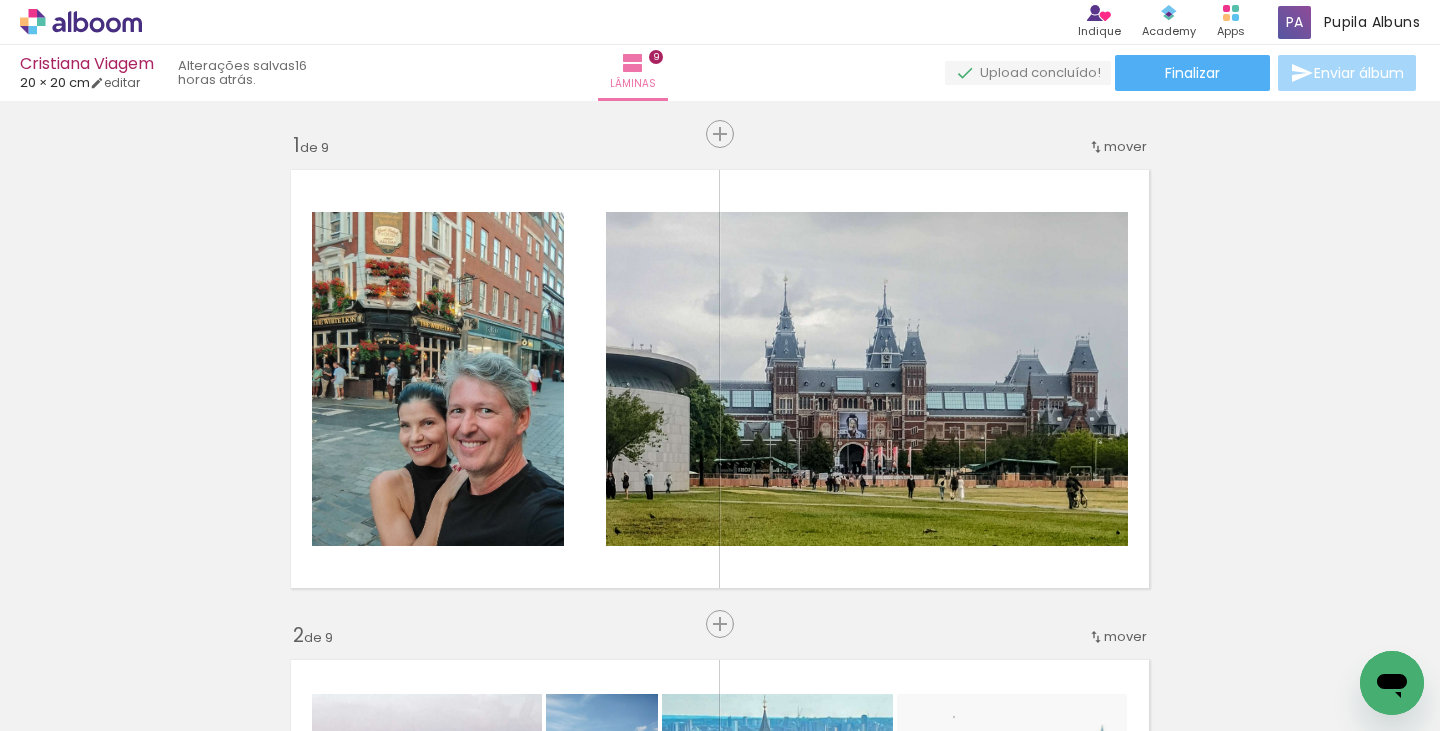 scroll, scrollTop: 0, scrollLeft: 890, axis: horizontal 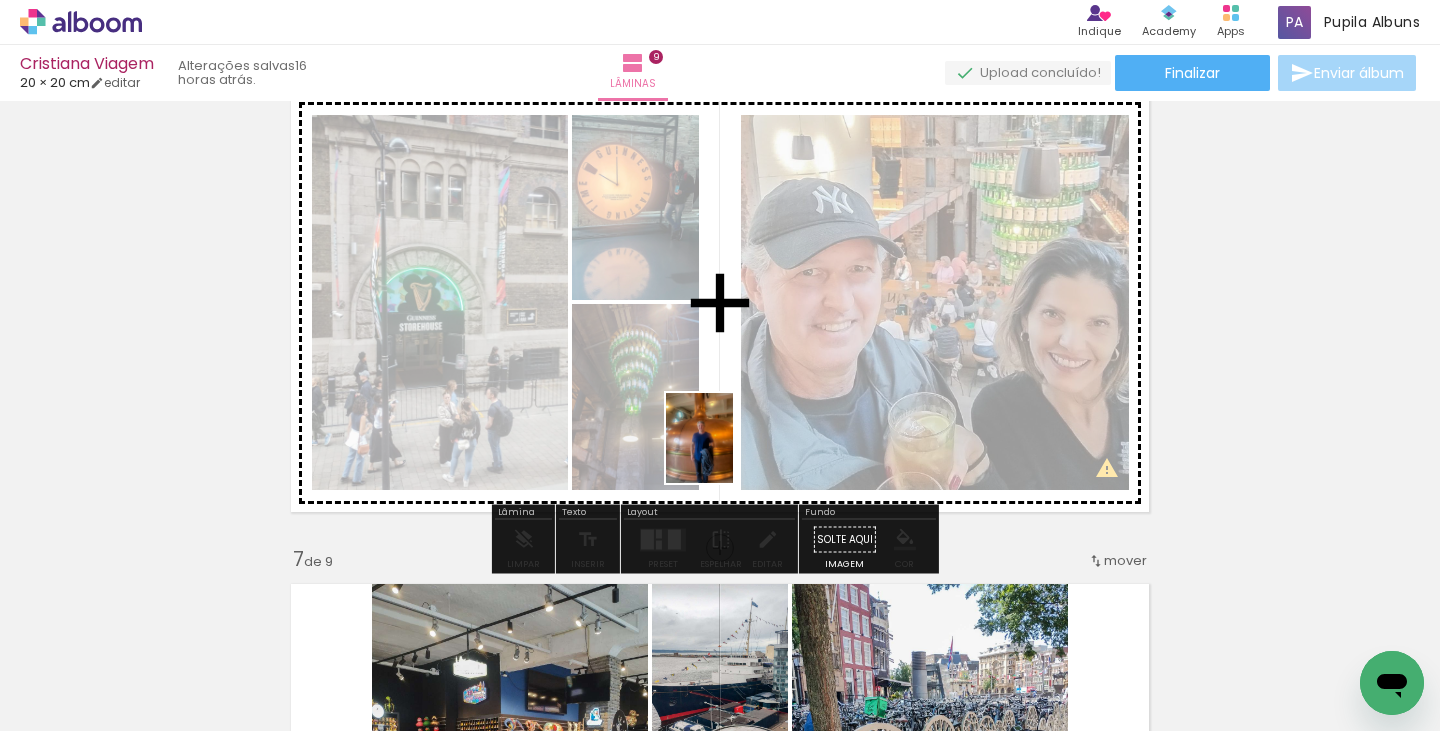 drag, startPoint x: 783, startPoint y: 674, endPoint x: 726, endPoint y: 453, distance: 228.23233 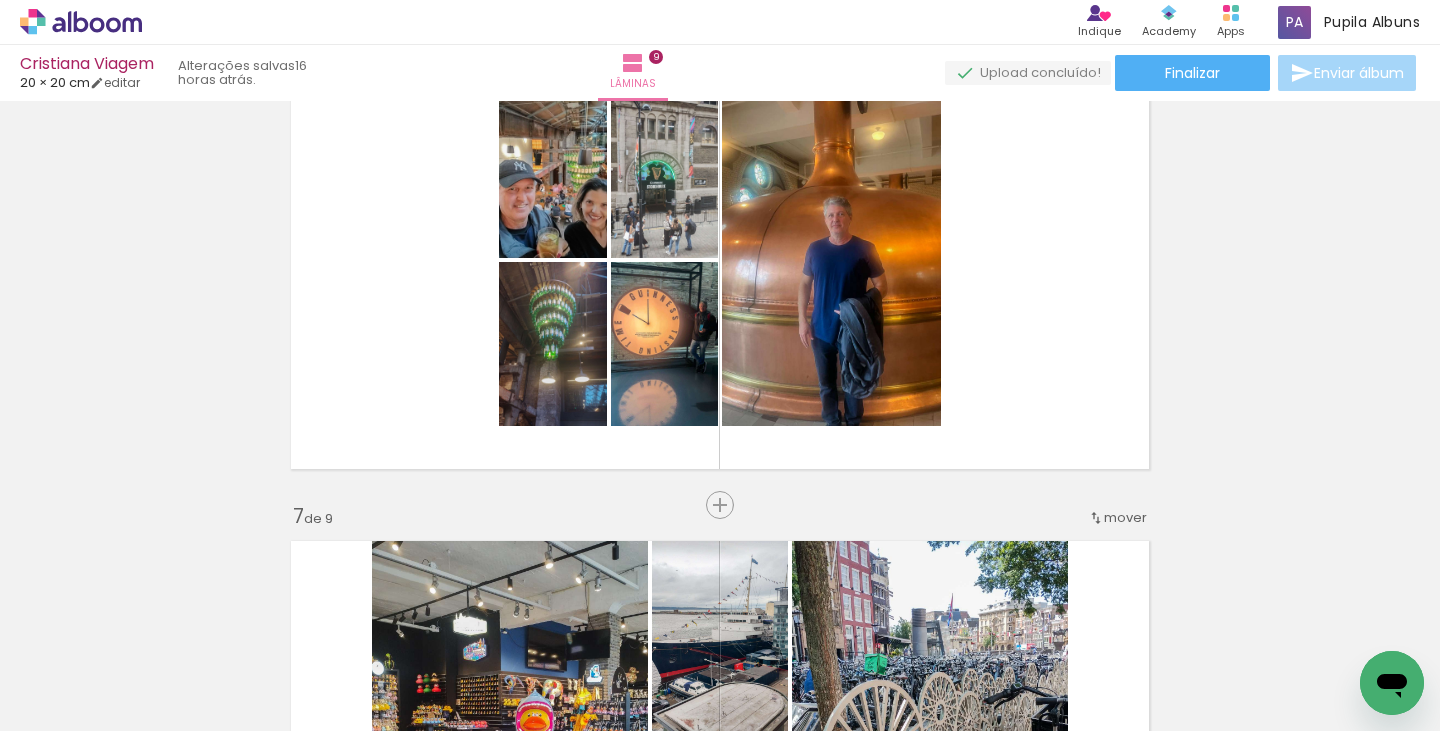 scroll, scrollTop: 2552, scrollLeft: 0, axis: vertical 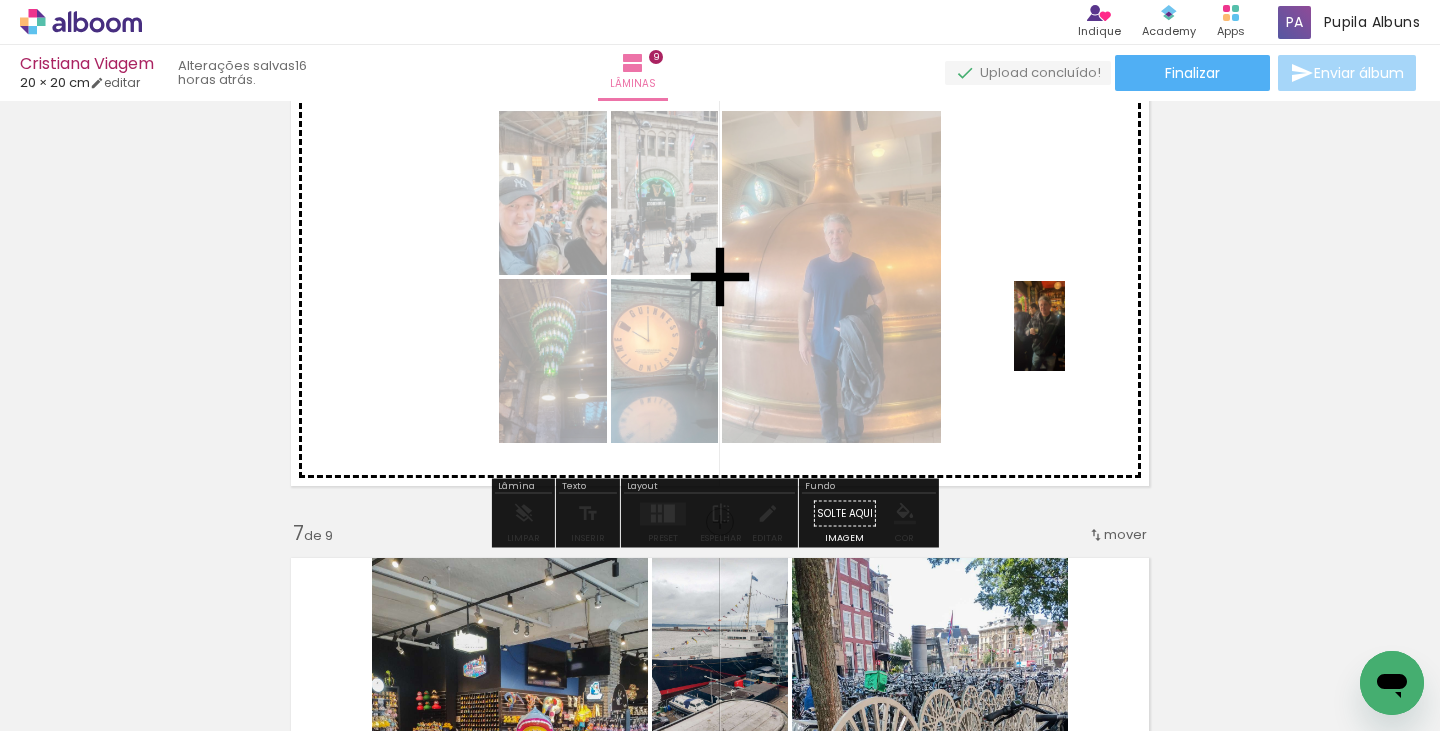 drag, startPoint x: 1000, startPoint y: 647, endPoint x: 1074, endPoint y: 341, distance: 314.8206 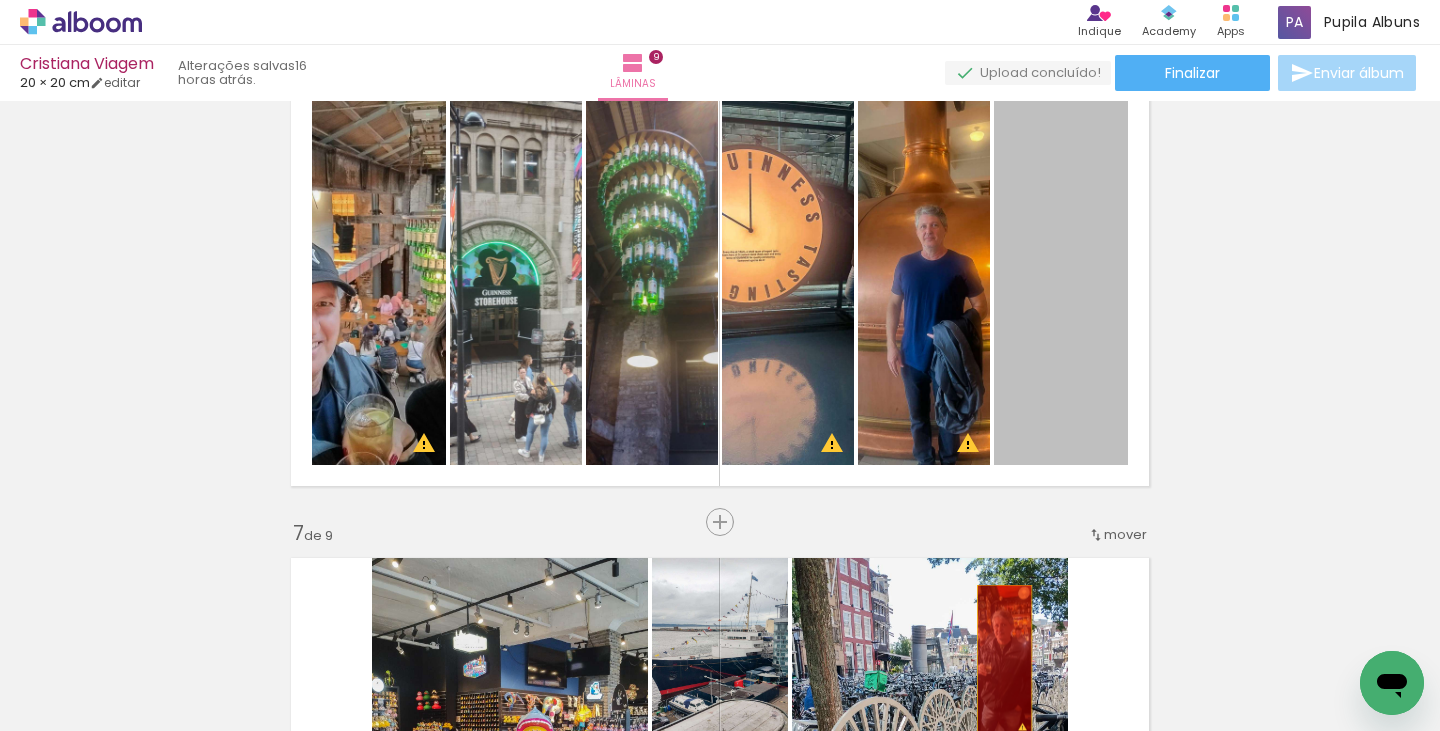 drag, startPoint x: 1075, startPoint y: 335, endPoint x: 997, endPoint y: 660, distance: 334.22897 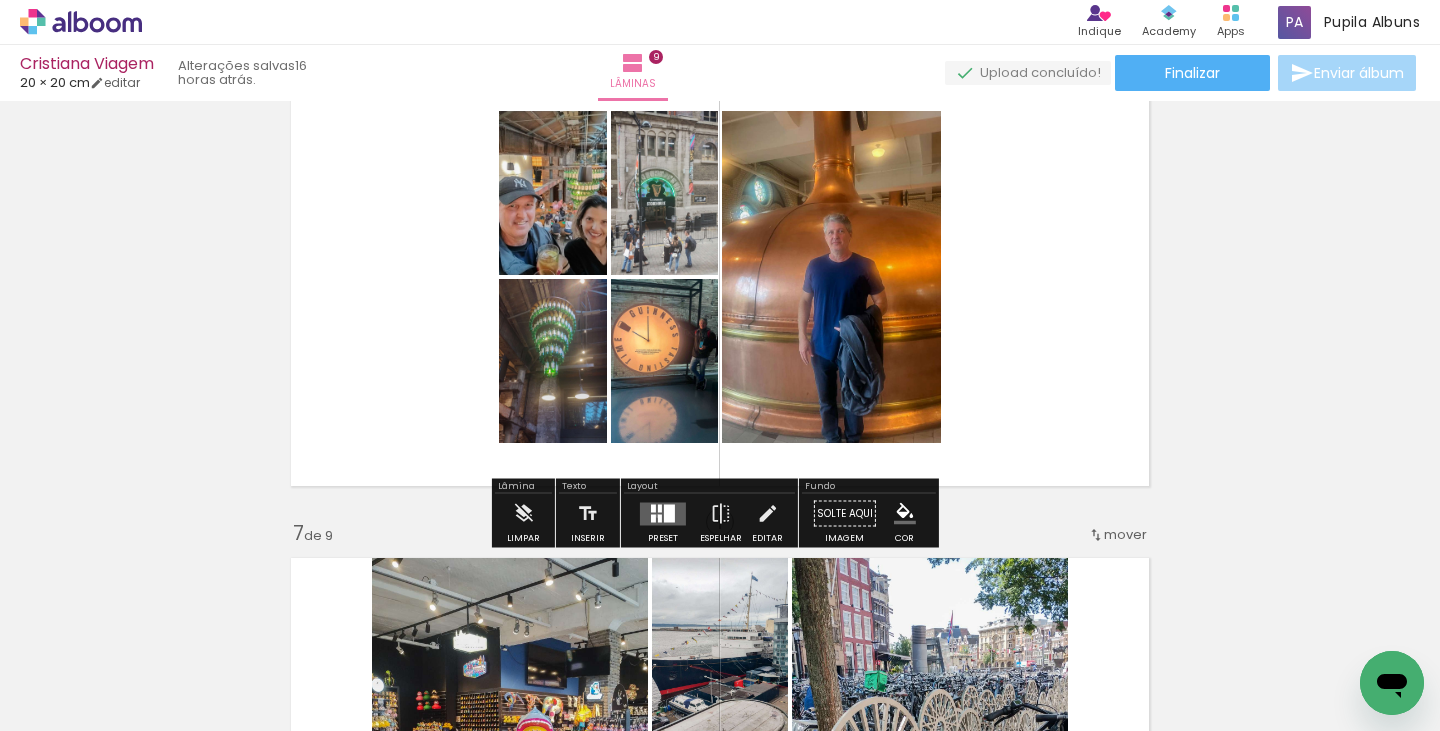 click at bounding box center [660, 518] 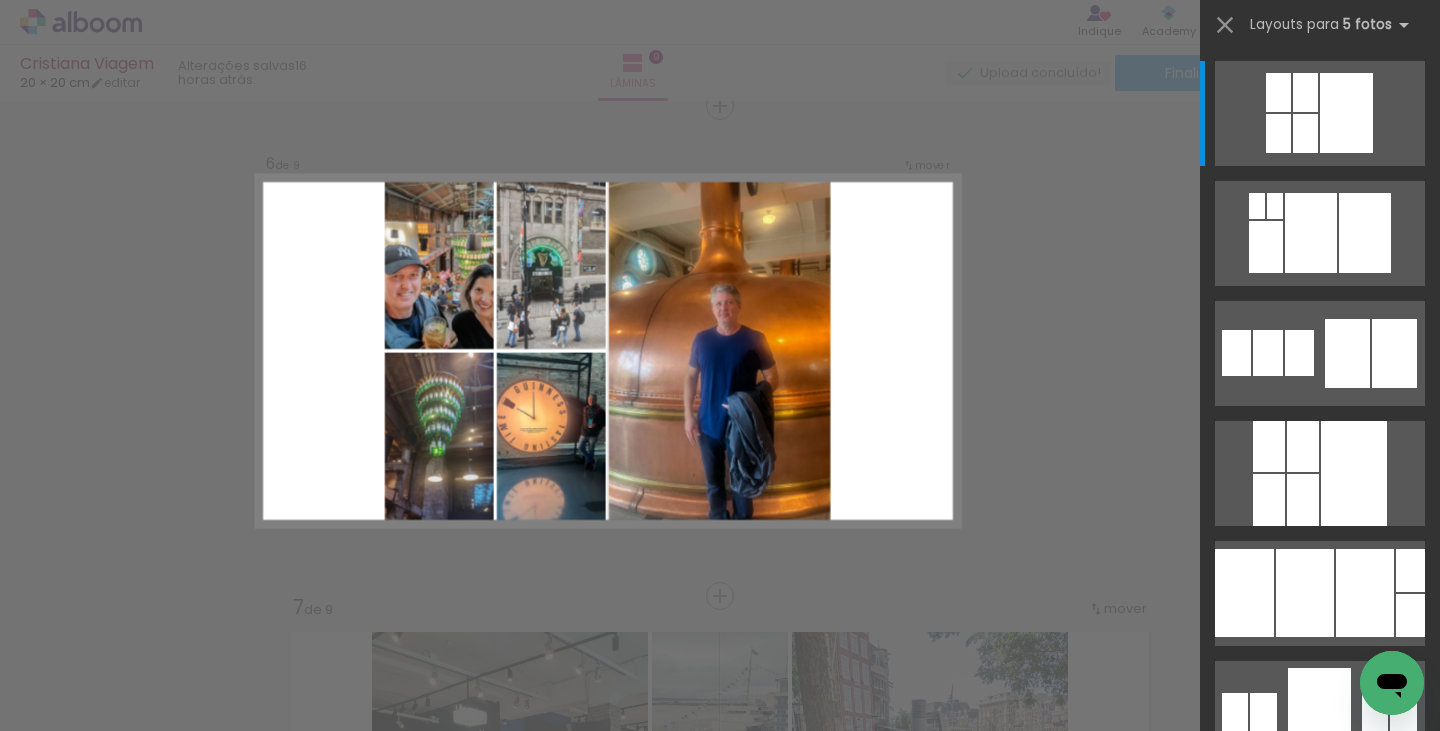 scroll, scrollTop: 2475, scrollLeft: 0, axis: vertical 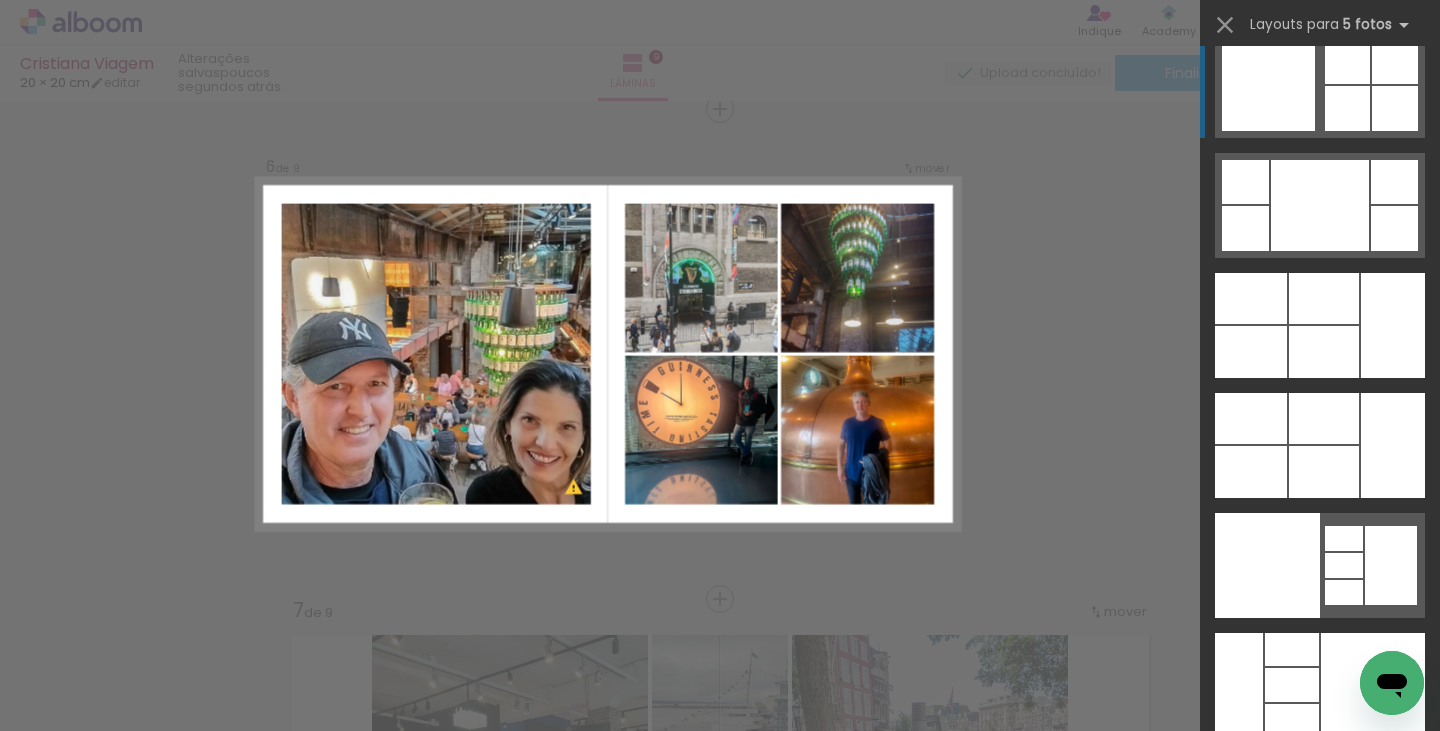 click at bounding box center [1267, -155] 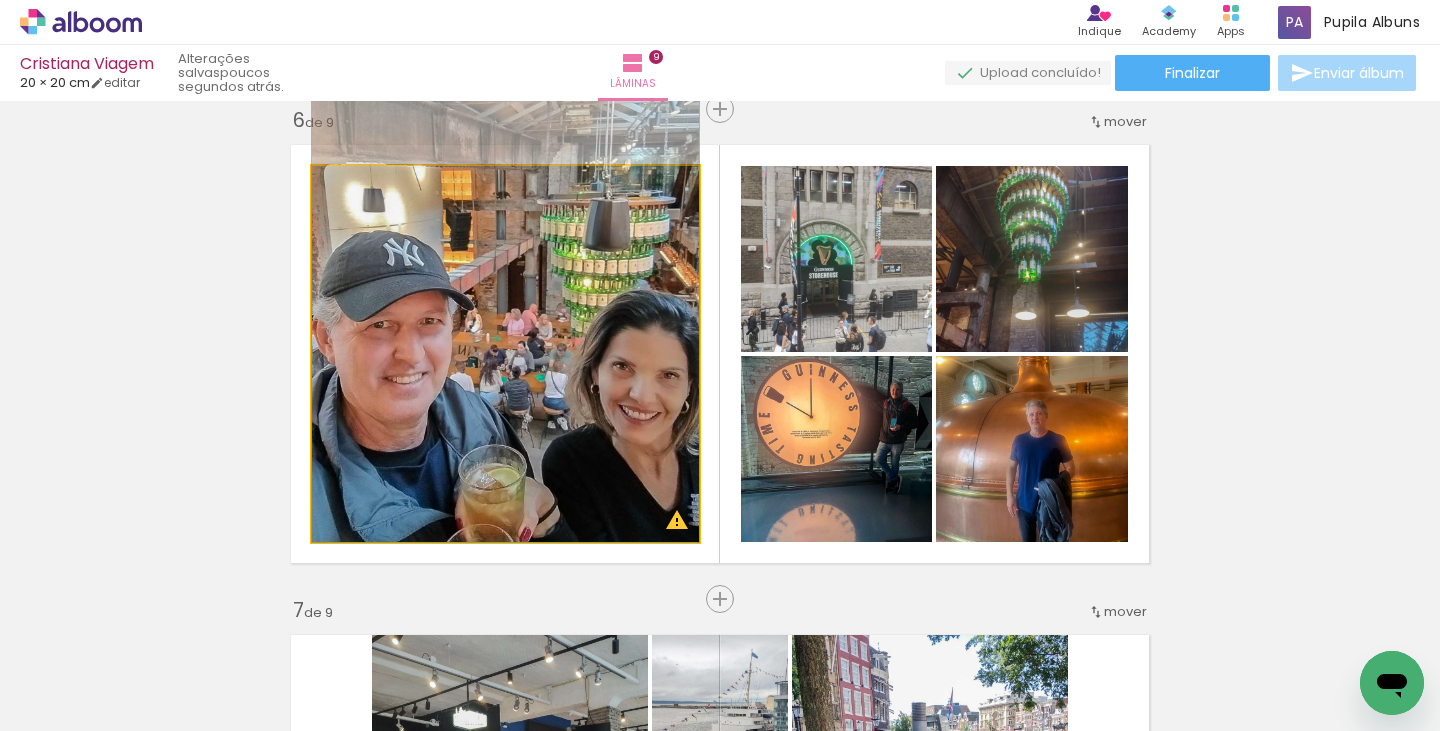 drag, startPoint x: 494, startPoint y: 421, endPoint x: 495, endPoint y: 294, distance: 127.00394 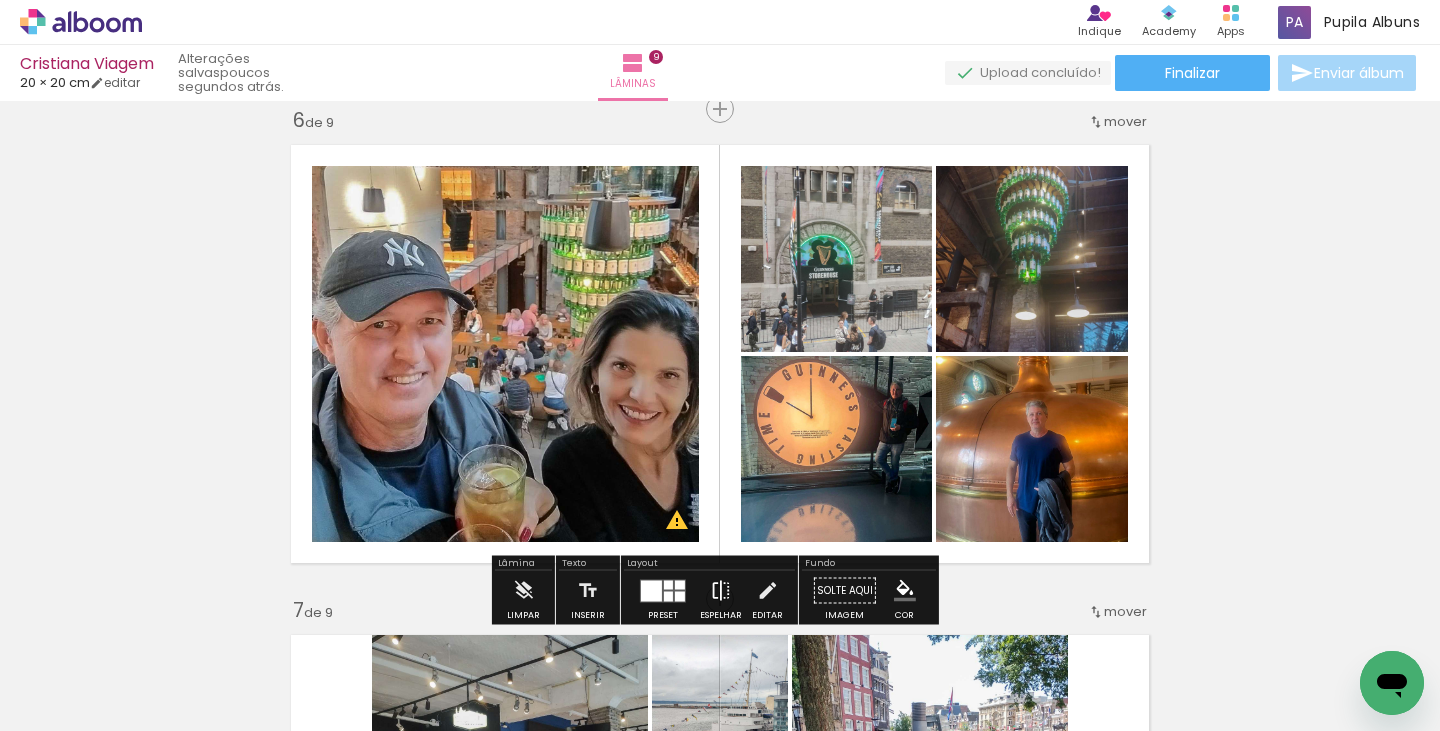 click at bounding box center [721, 591] 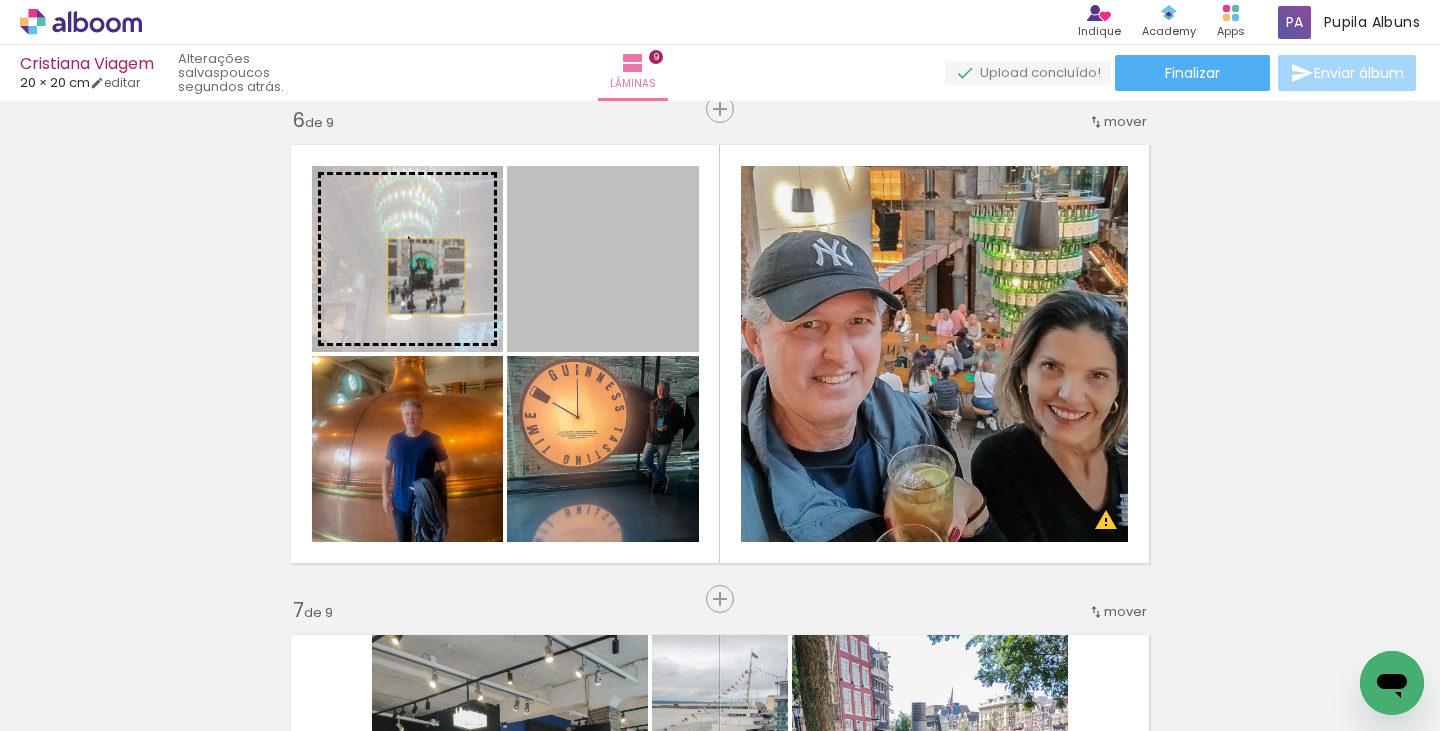 drag, startPoint x: 607, startPoint y: 306, endPoint x: 416, endPoint y: 276, distance: 193.34166 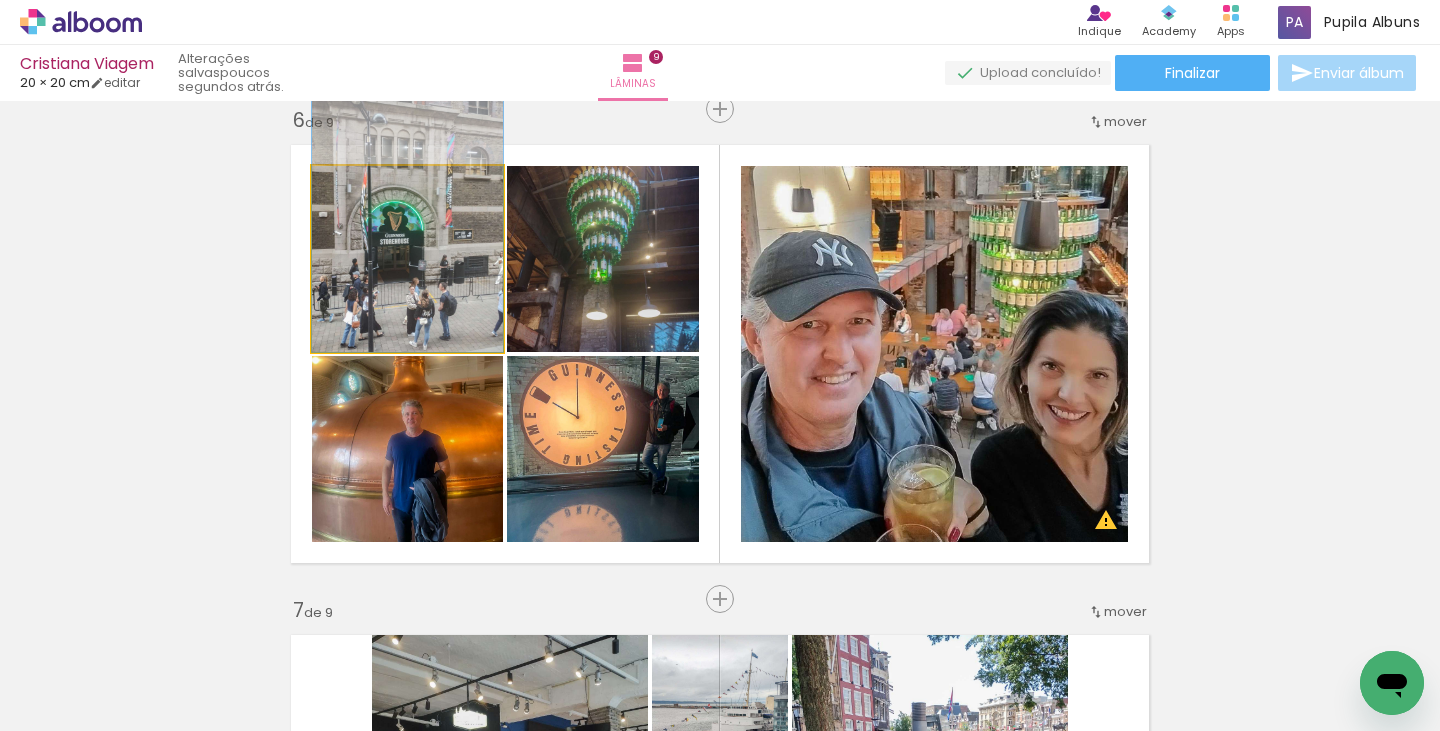 drag, startPoint x: 441, startPoint y: 293, endPoint x: 436, endPoint y: 253, distance: 40.311287 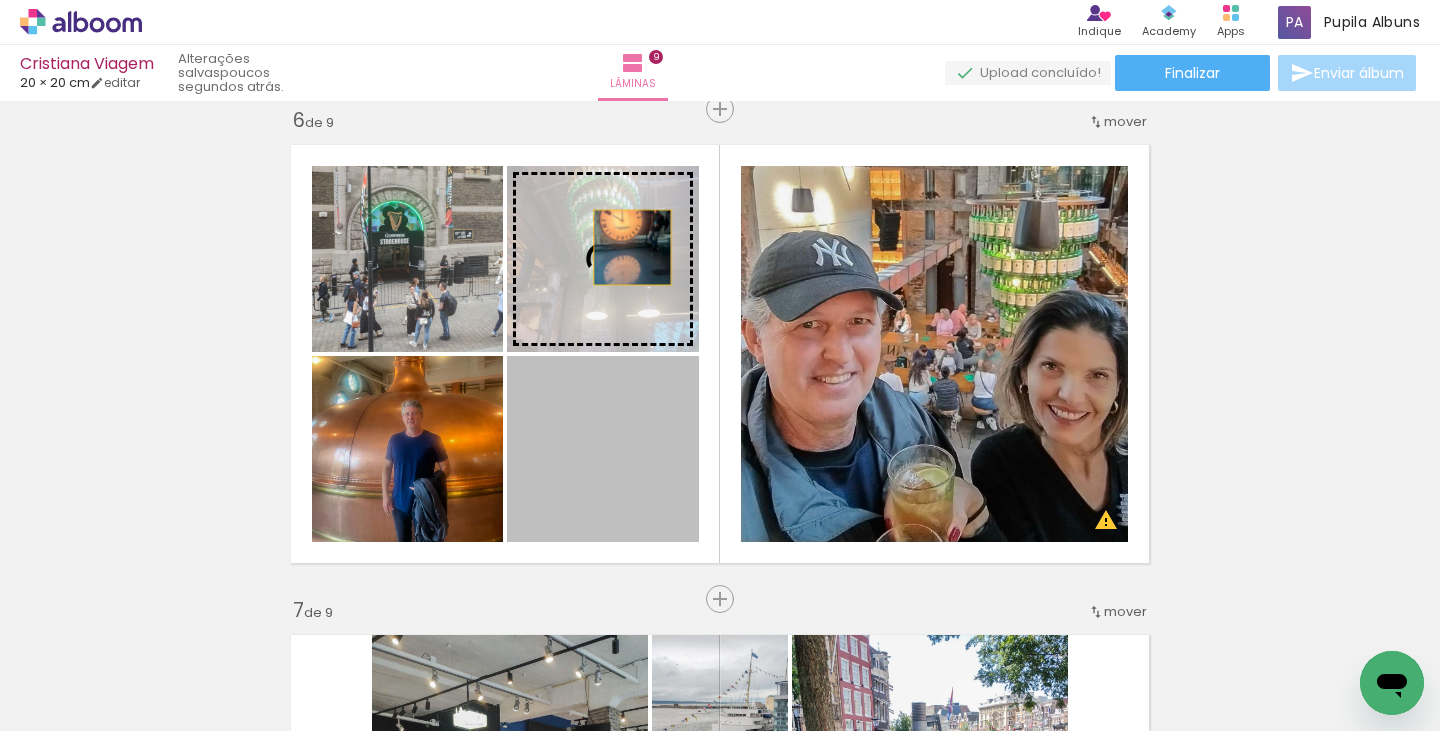 drag, startPoint x: 562, startPoint y: 452, endPoint x: 625, endPoint y: 245, distance: 216.37468 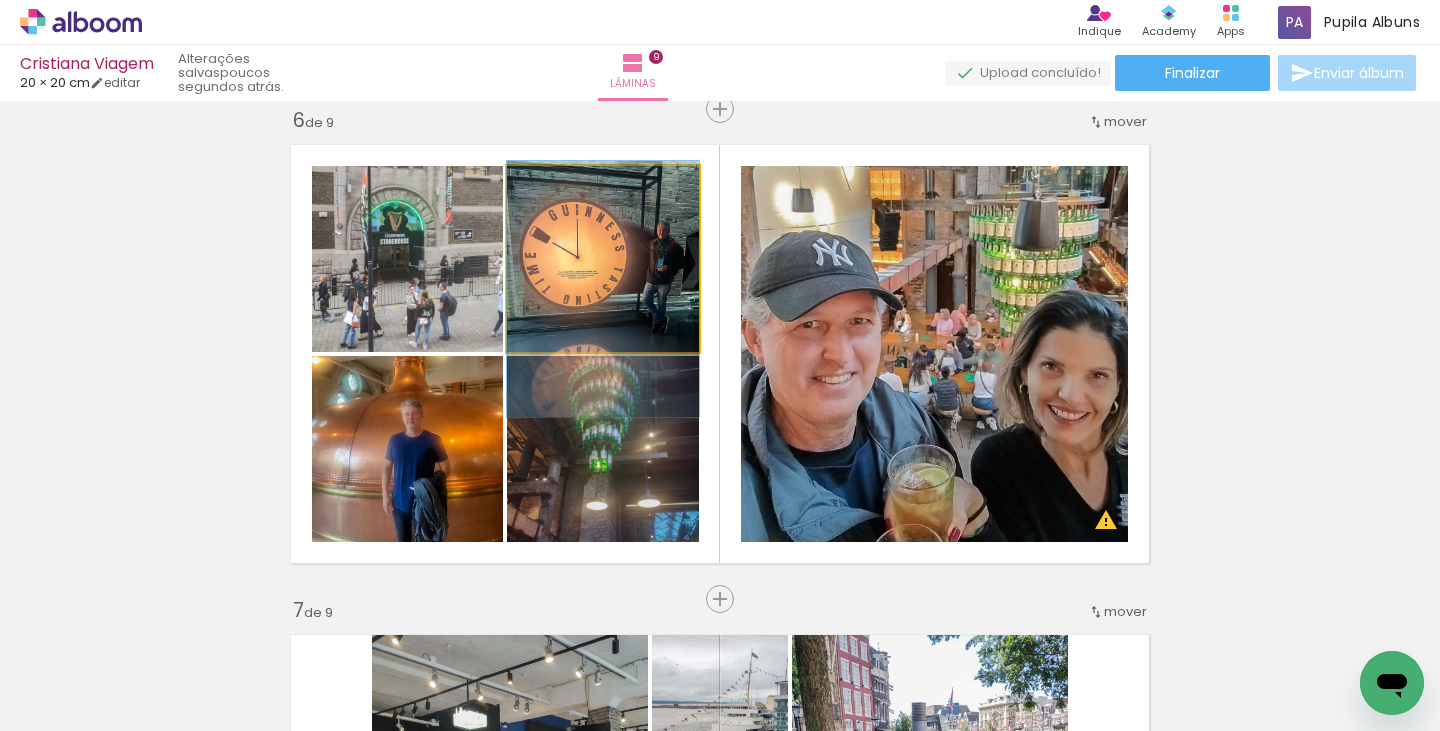 drag, startPoint x: 611, startPoint y: 275, endPoint x: 609, endPoint y: 303, distance: 28.071337 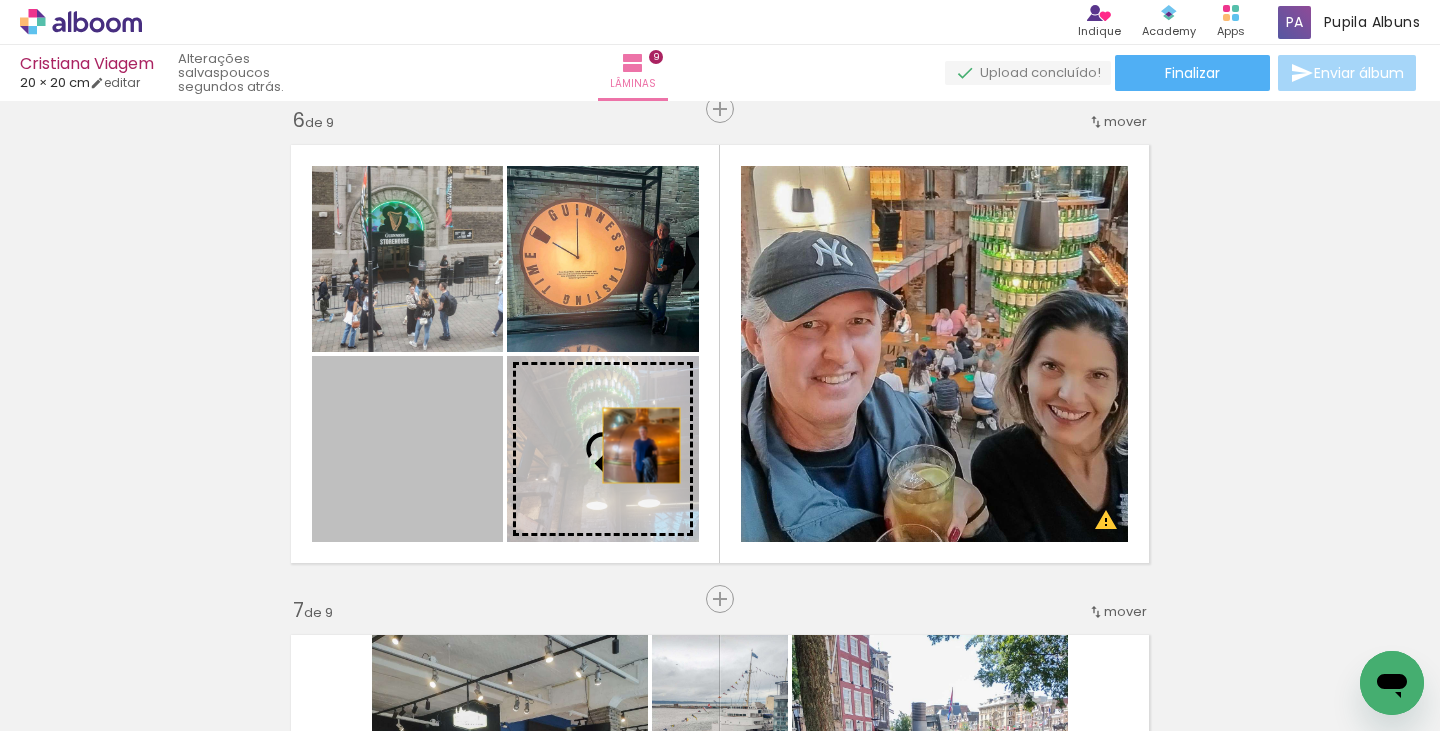 drag, startPoint x: 422, startPoint y: 445, endPoint x: 634, endPoint y: 445, distance: 212 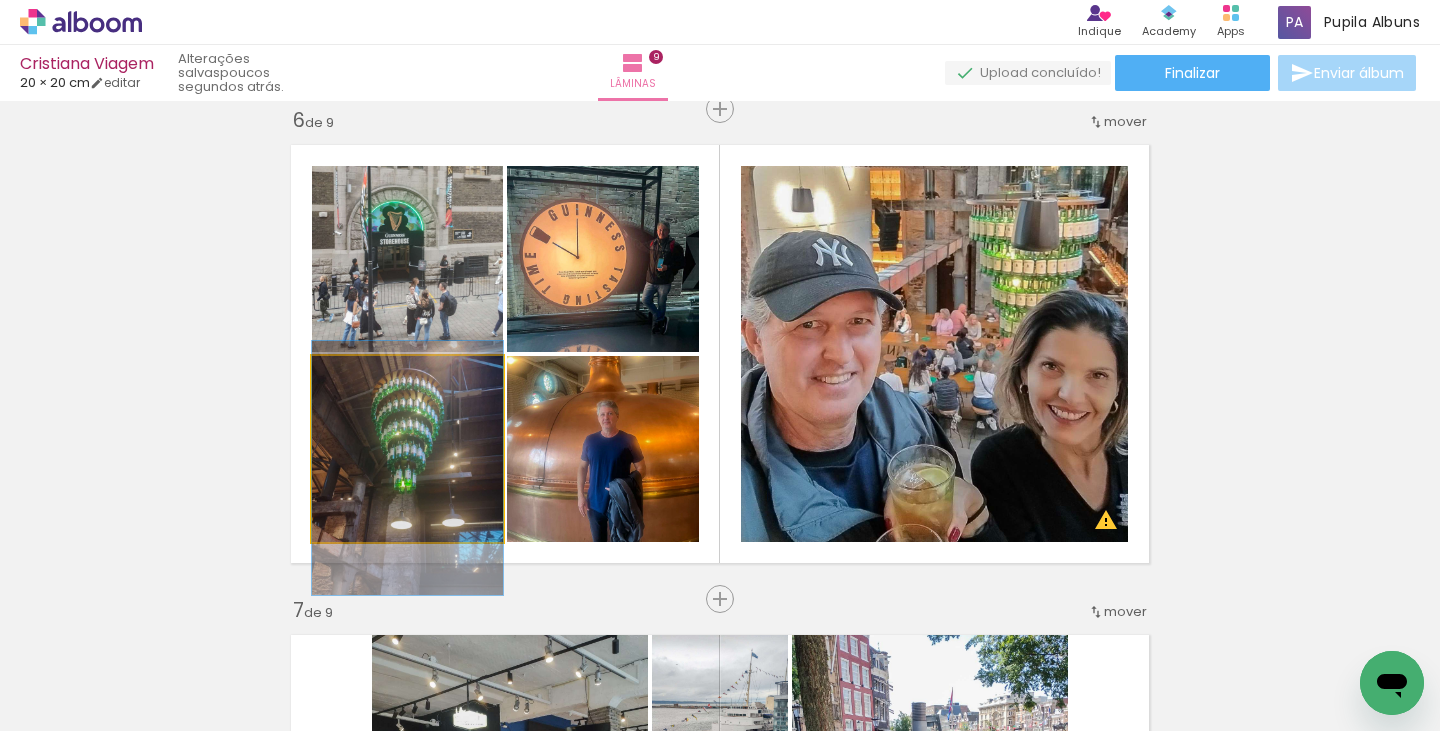 drag, startPoint x: 423, startPoint y: 437, endPoint x: 422, endPoint y: 456, distance: 19.026299 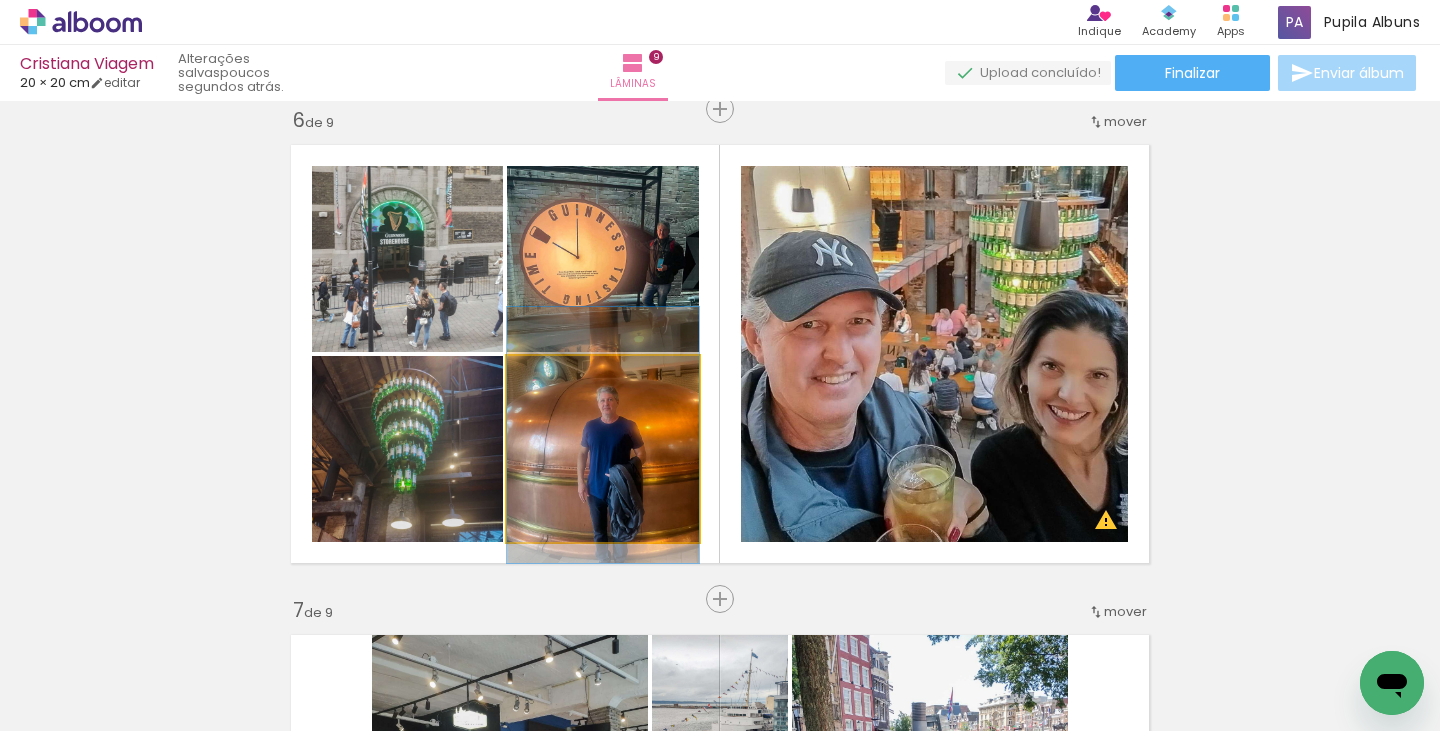 drag, startPoint x: 652, startPoint y: 477, endPoint x: 652, endPoint y: 463, distance: 14 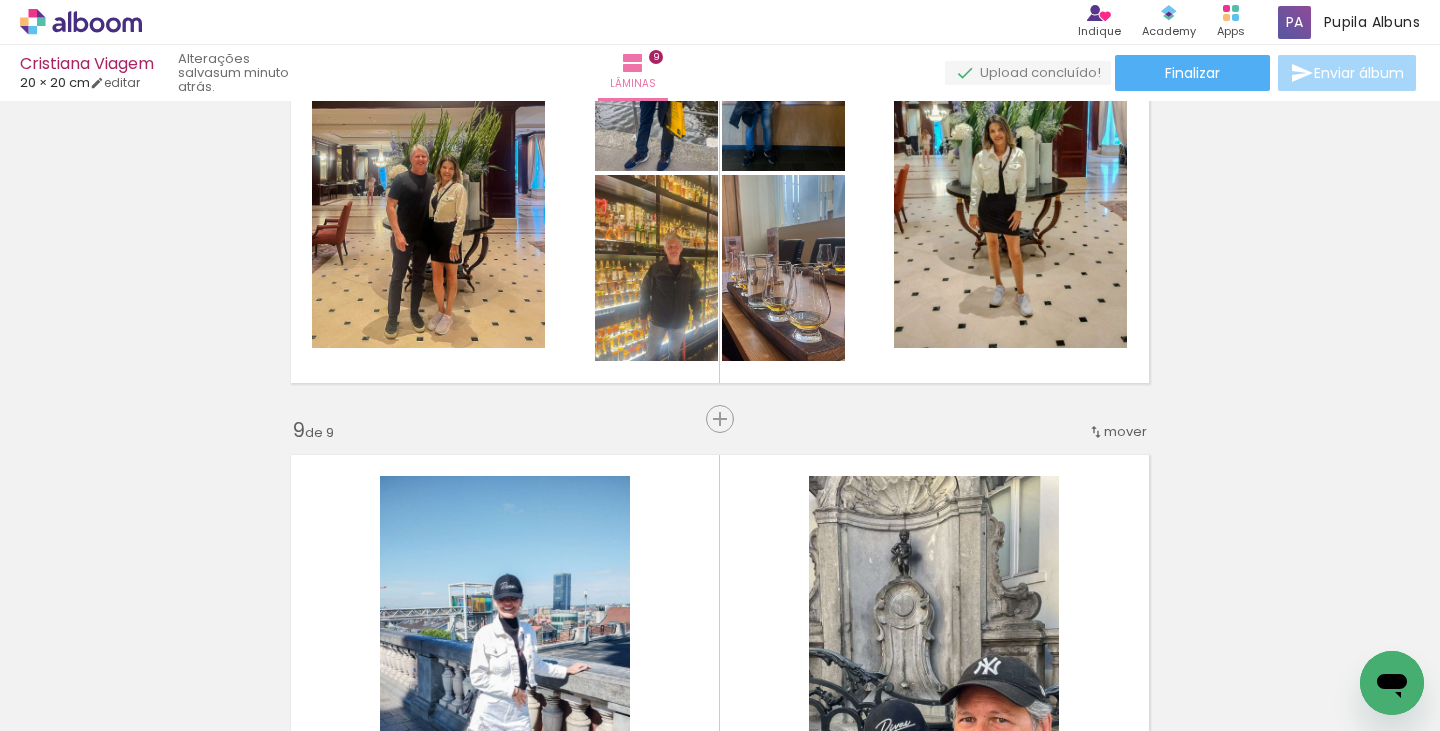scroll, scrollTop: 3588, scrollLeft: 0, axis: vertical 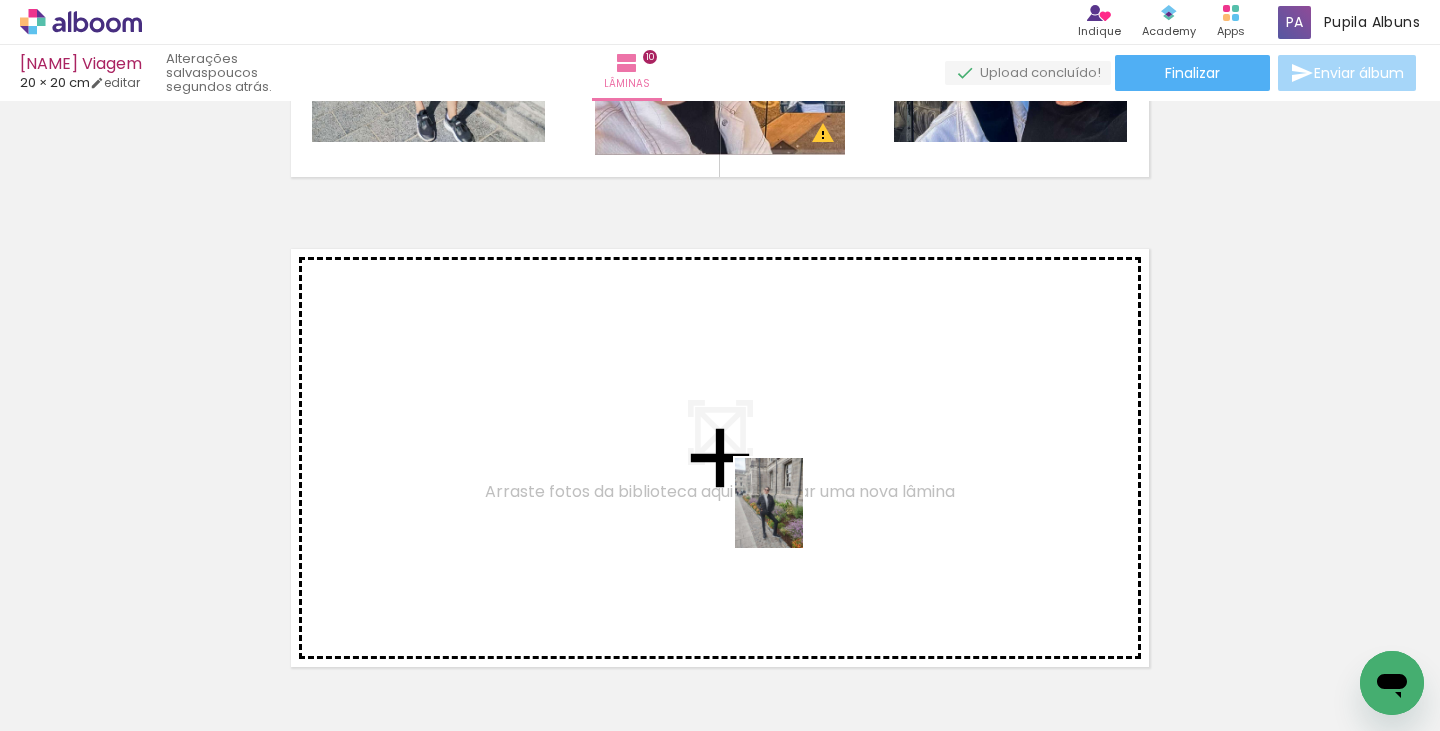 drag, startPoint x: 1112, startPoint y: 648, endPoint x: 1236, endPoint y: 665, distance: 125.1599 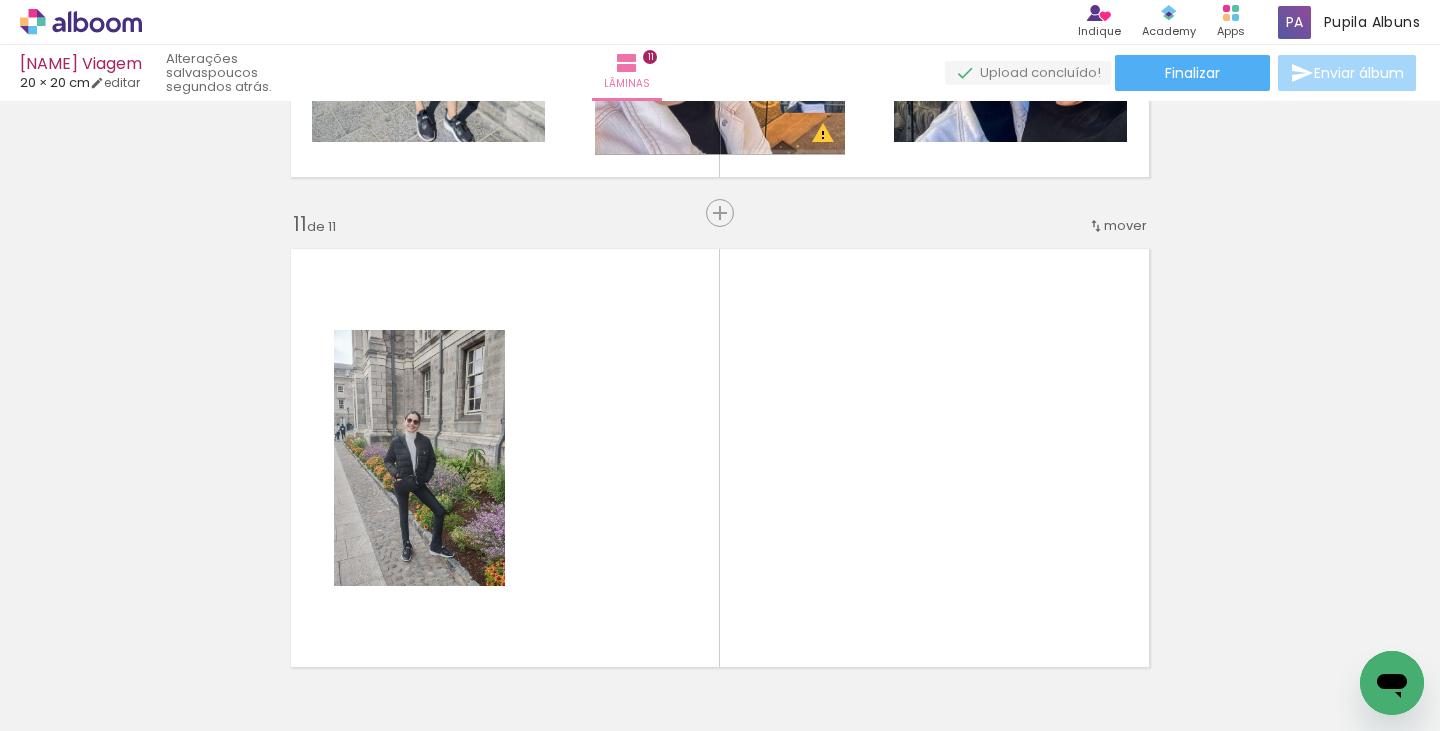 scroll, scrollTop: 4925, scrollLeft: 0, axis: vertical 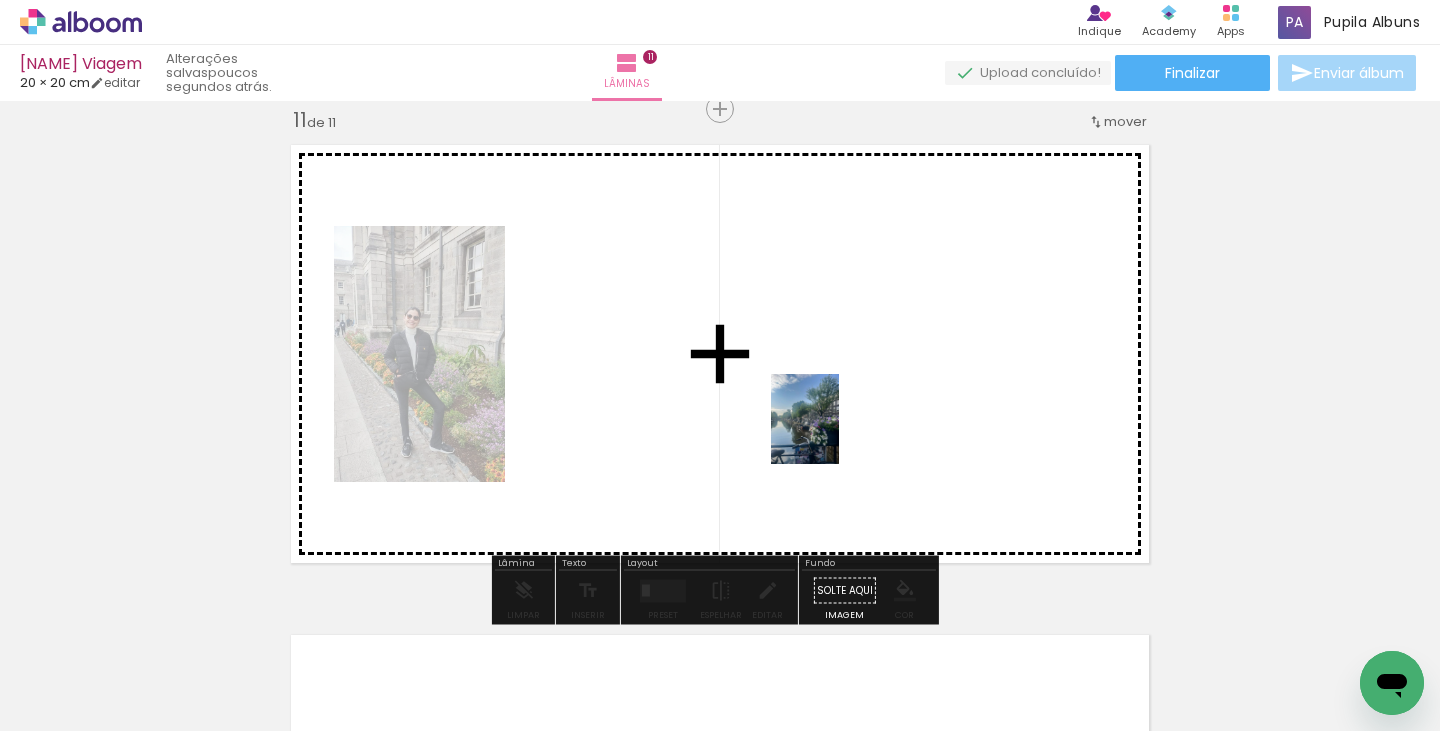 drag, startPoint x: 1224, startPoint y: 661, endPoint x: 831, endPoint y: 434, distance: 453.848 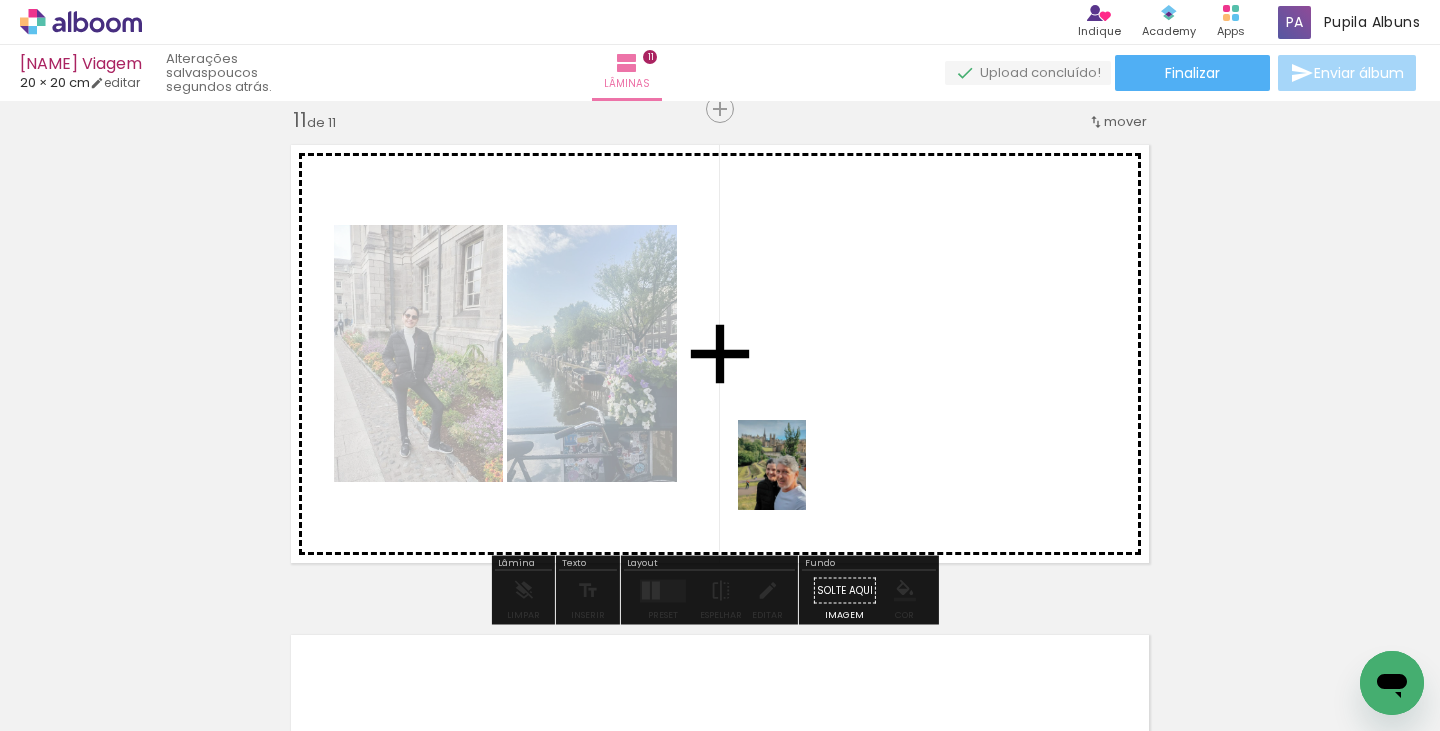 drag, startPoint x: 588, startPoint y: 659, endPoint x: 808, endPoint y: 471, distance: 289.38556 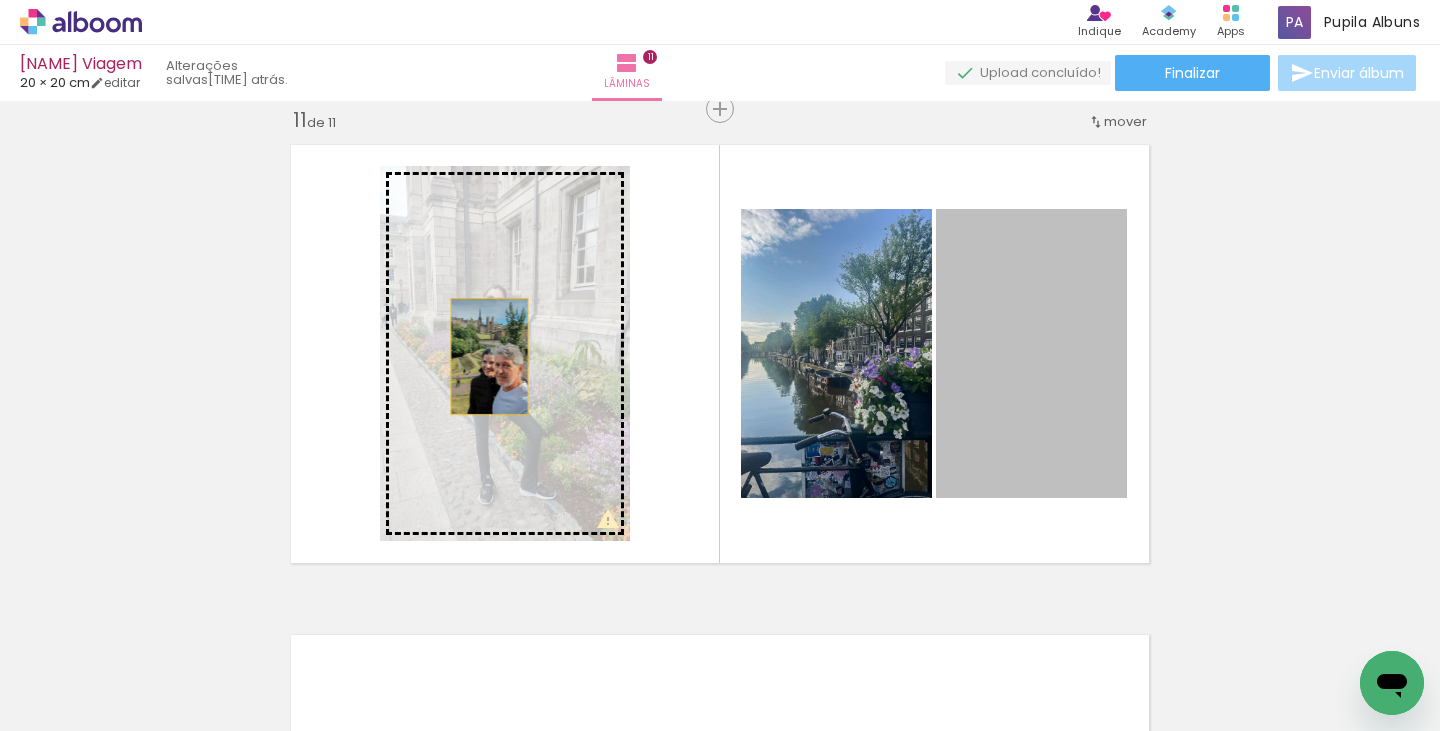 drag, startPoint x: 986, startPoint y: 389, endPoint x: 477, endPoint y: 356, distance: 510.06863 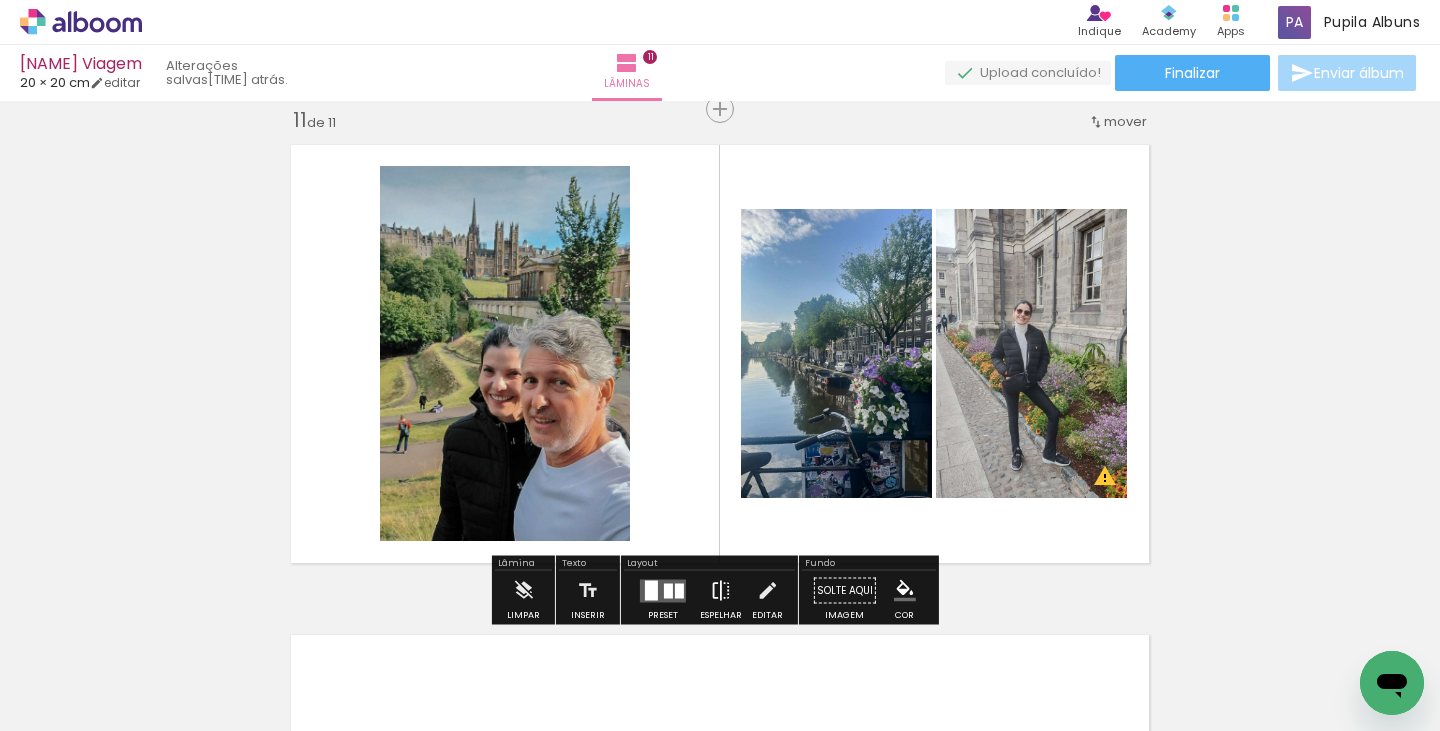 click at bounding box center (721, 591) 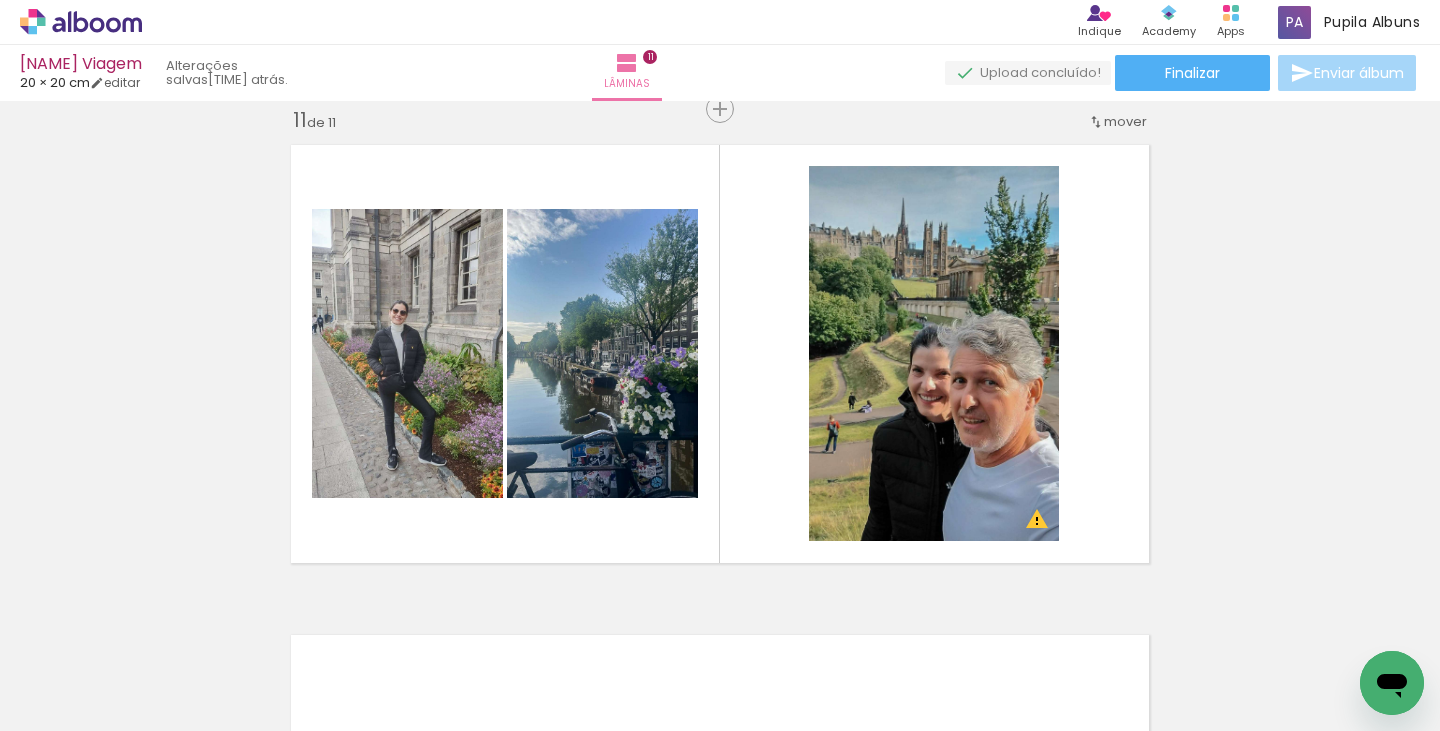 scroll, scrollTop: 4374, scrollLeft: 0, axis: vertical 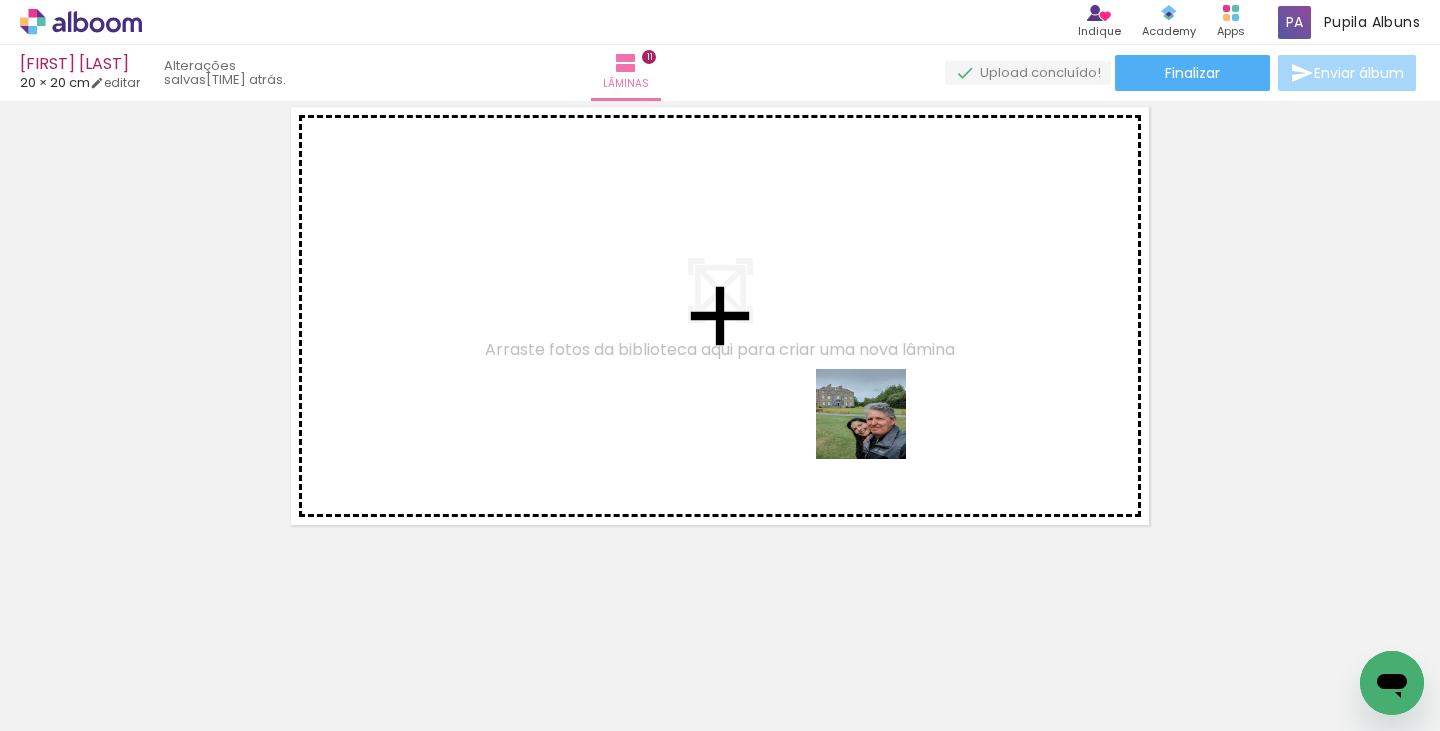drag, startPoint x: 752, startPoint y: 671, endPoint x: 901, endPoint y: 382, distance: 325.1492 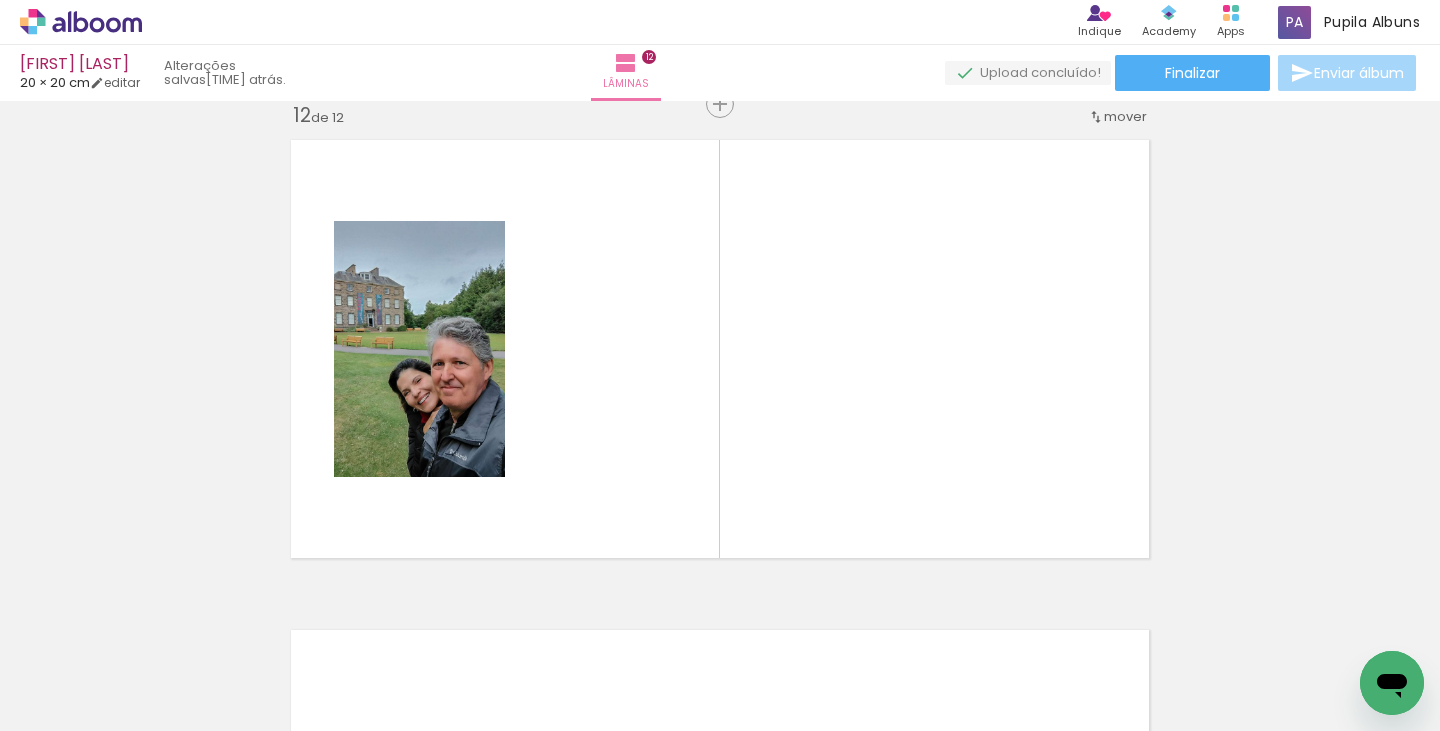 scroll, scrollTop: 5415, scrollLeft: 0, axis: vertical 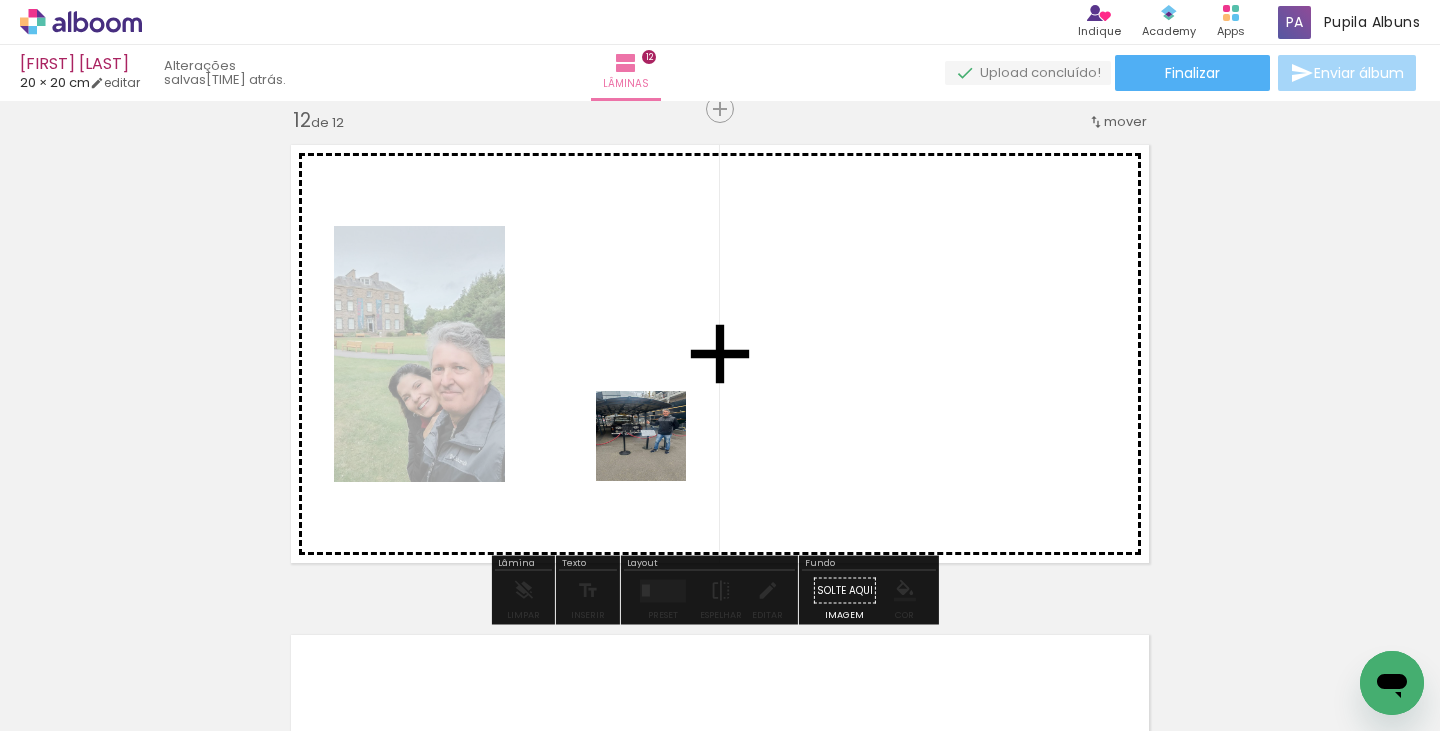drag, startPoint x: 653, startPoint y: 647, endPoint x: 724, endPoint y: 576, distance: 100.409164 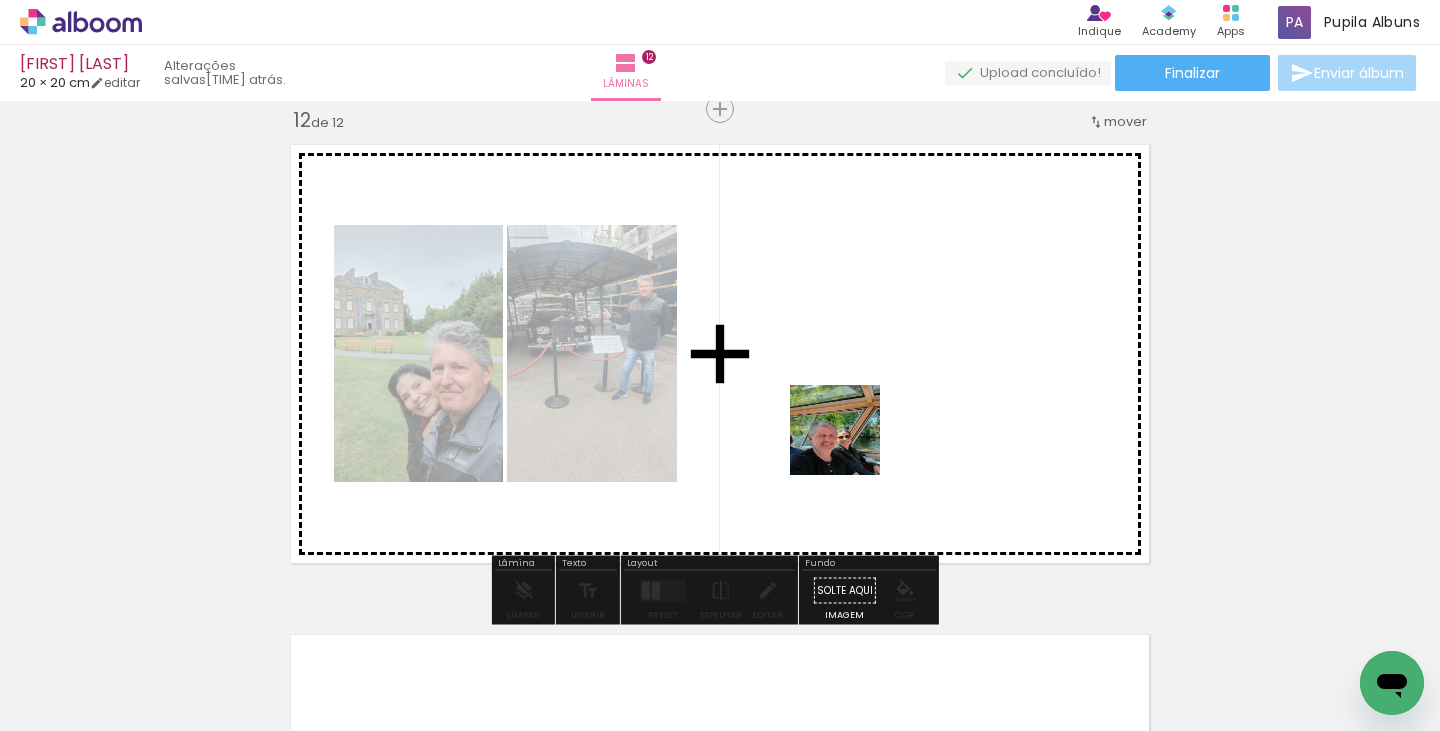 drag, startPoint x: 969, startPoint y: 667, endPoint x: 902, endPoint y: 594, distance: 99.08582 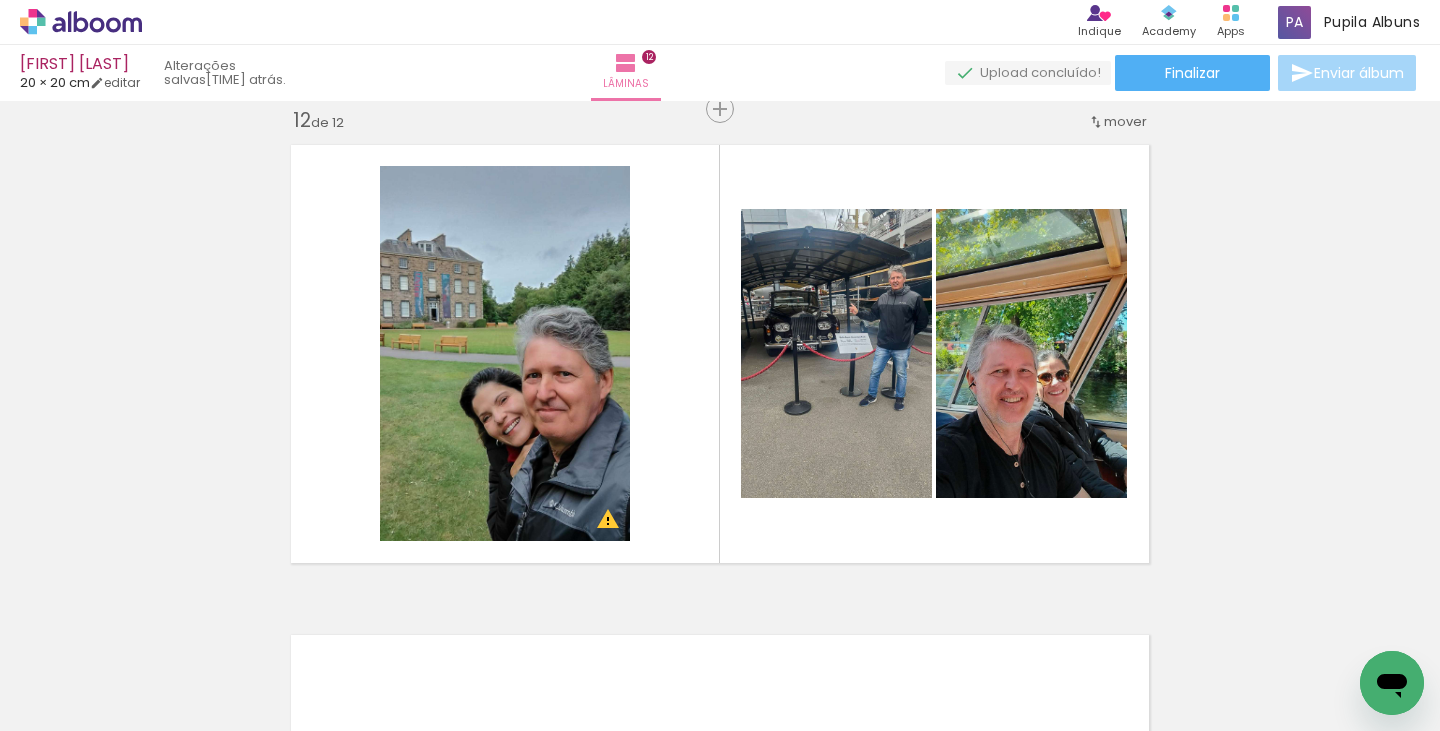 scroll, scrollTop: 0, scrollLeft: 5562, axis: horizontal 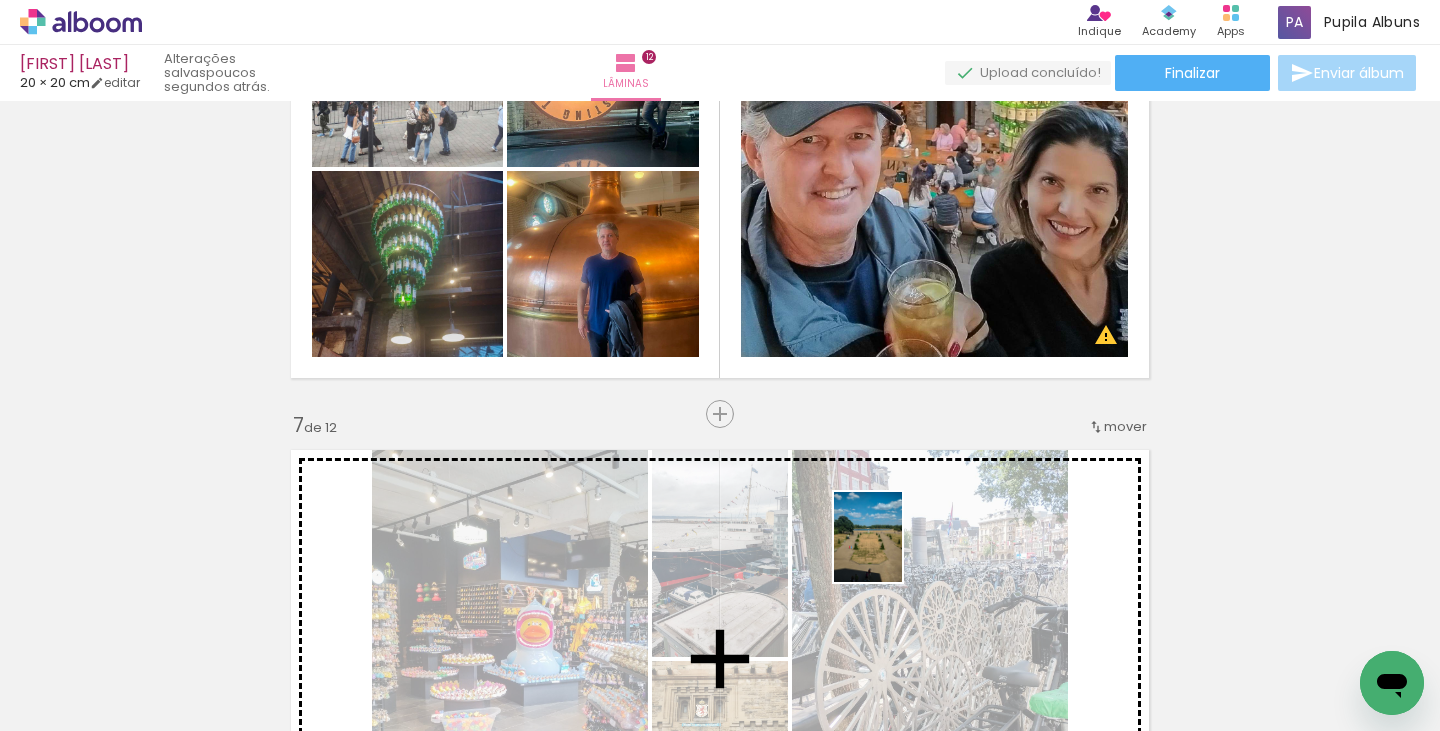 drag, startPoint x: 767, startPoint y: 663, endPoint x: 896, endPoint y: 552, distance: 170.18225 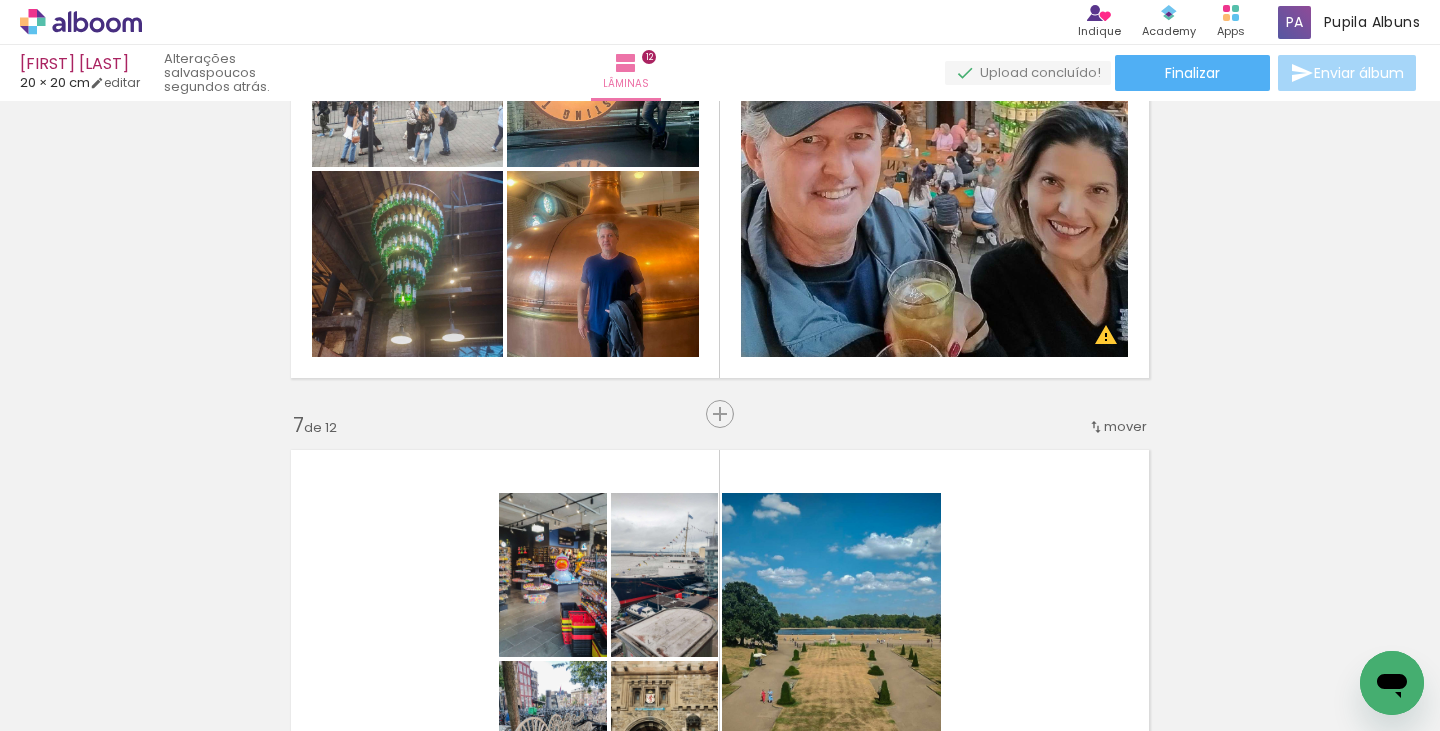 scroll, scrollTop: 0, scrollLeft: 2824, axis: horizontal 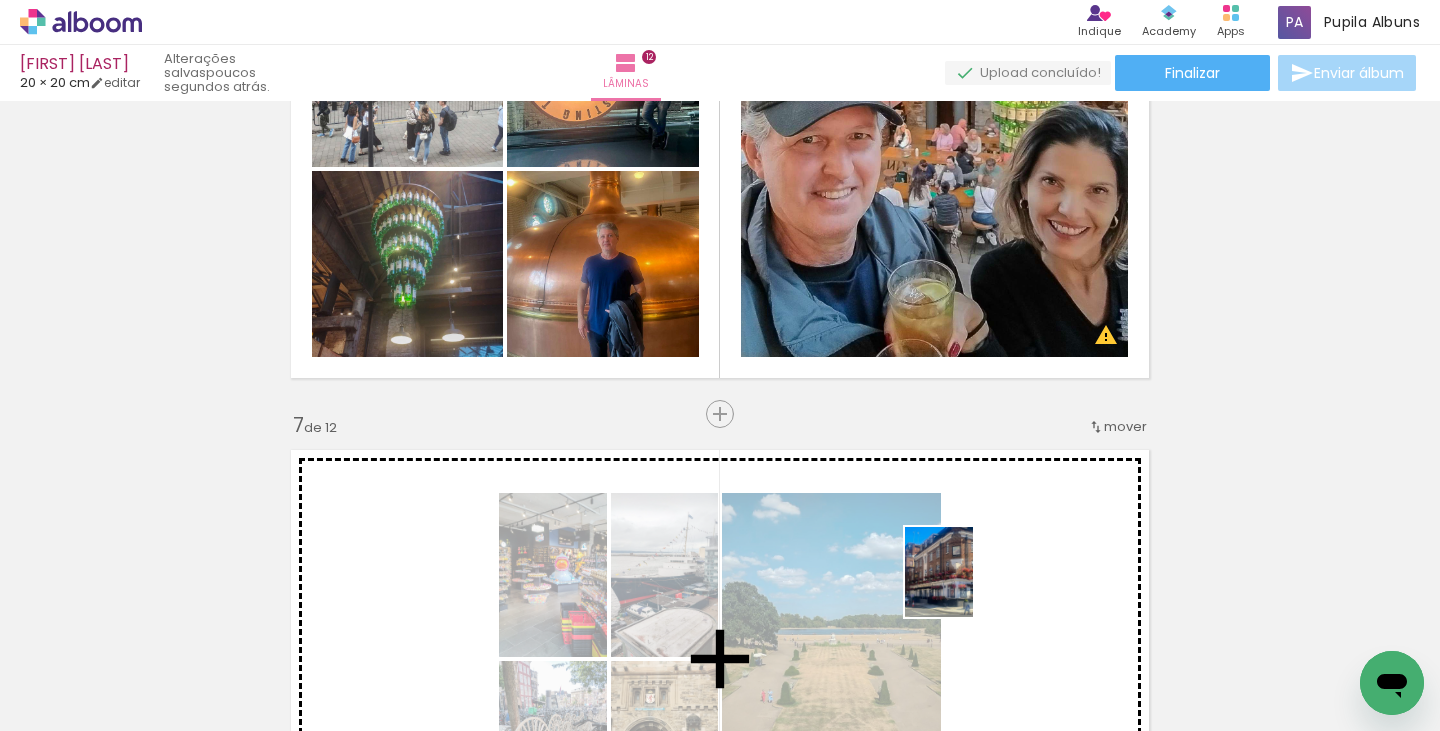 drag, startPoint x: 945, startPoint y: 667, endPoint x: 973, endPoint y: 576, distance: 95.2103 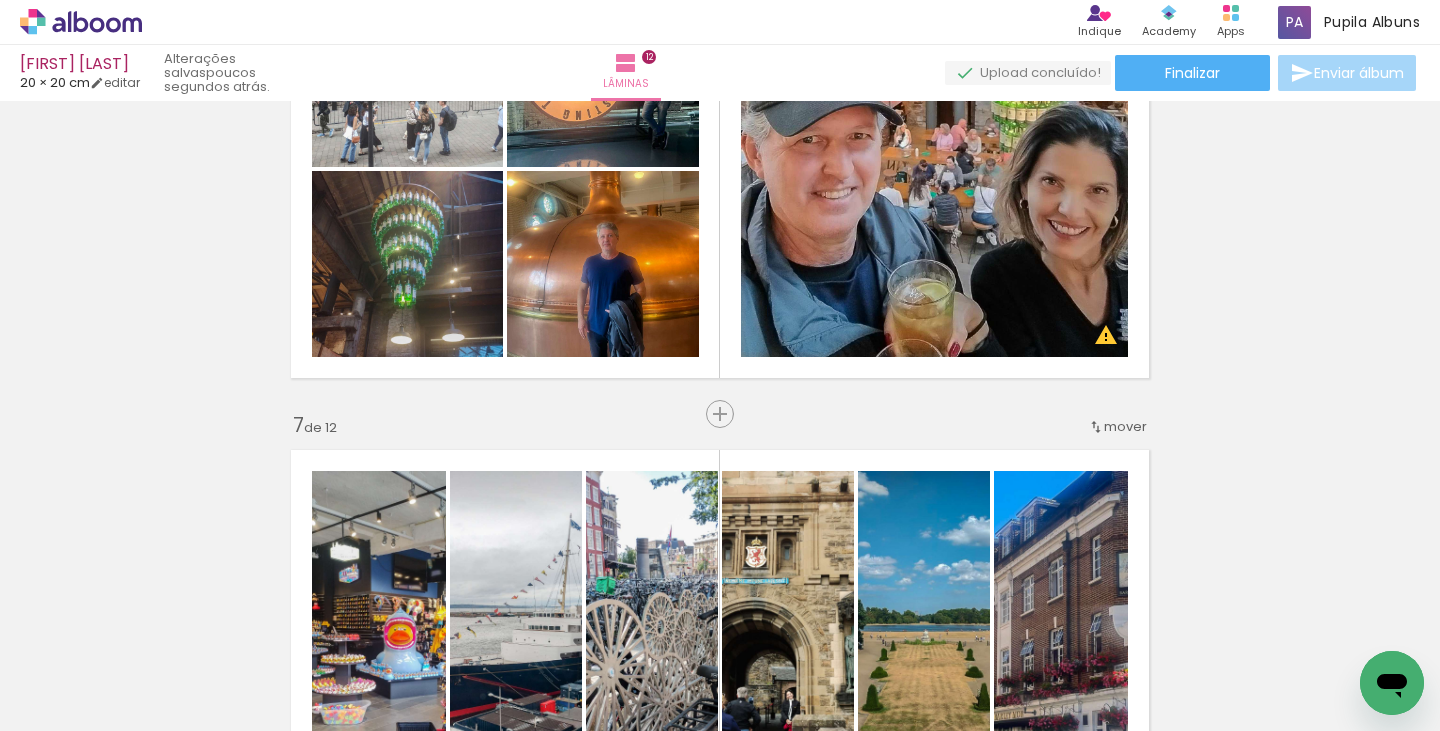 scroll, scrollTop: 0, scrollLeft: 2017, axis: horizontal 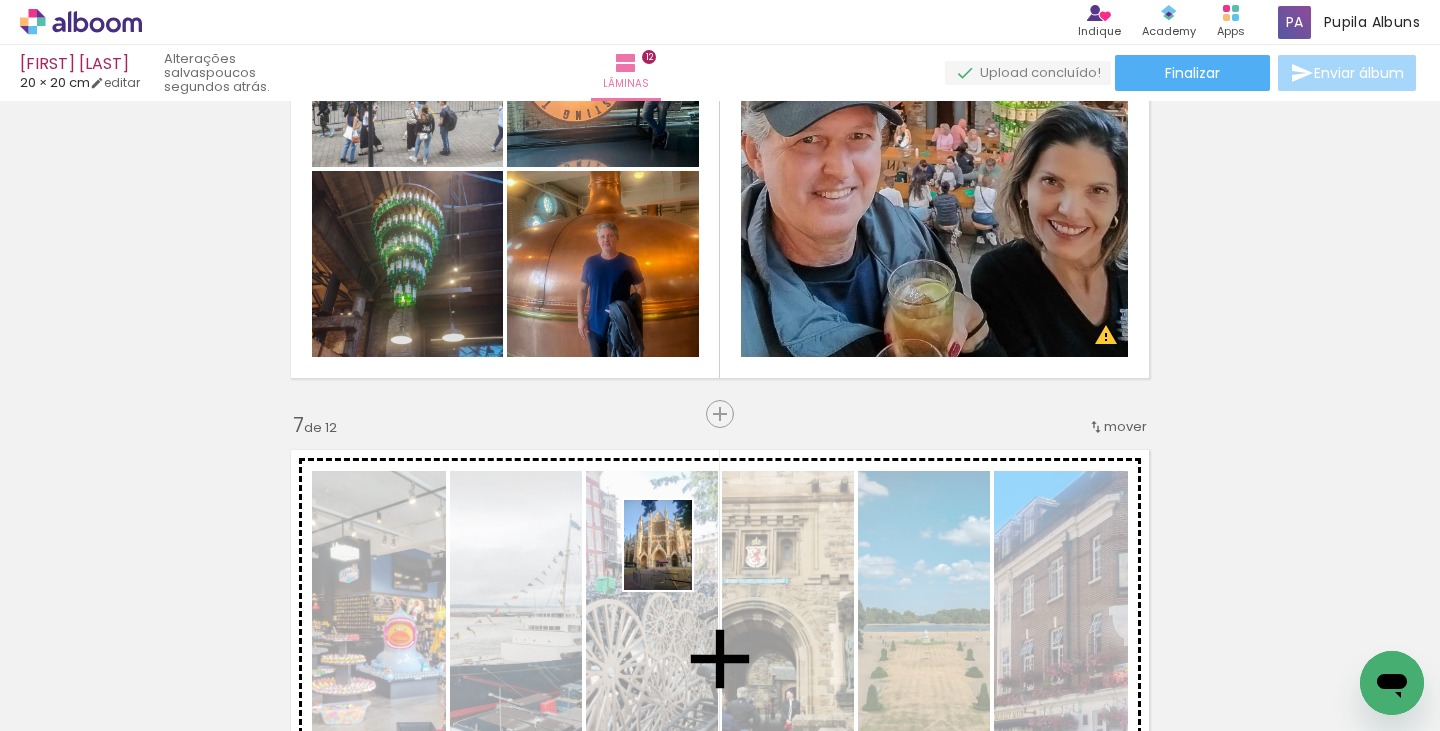 drag, startPoint x: 768, startPoint y: 666, endPoint x: 683, endPoint y: 558, distance: 137.43726 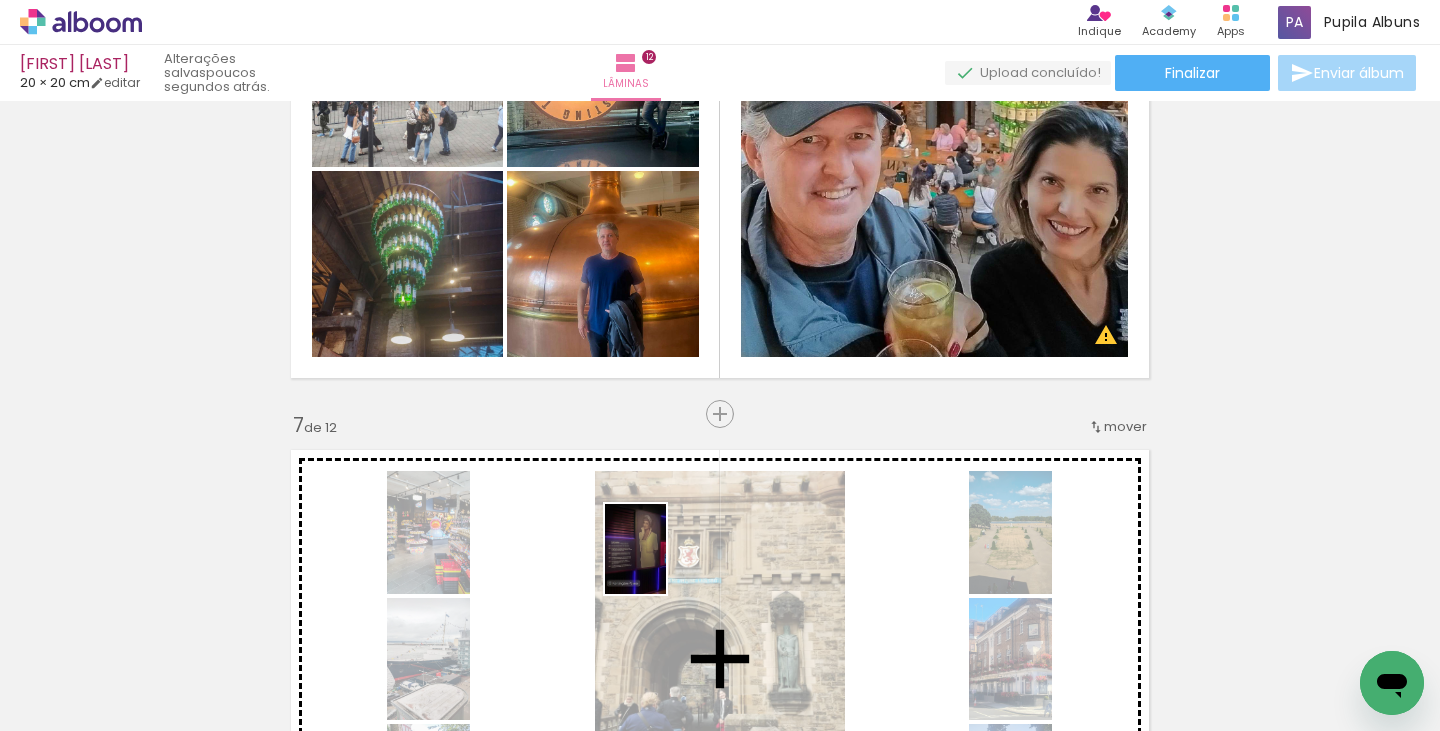 drag, startPoint x: 636, startPoint y: 661, endPoint x: 665, endPoint y: 564, distance: 101.24229 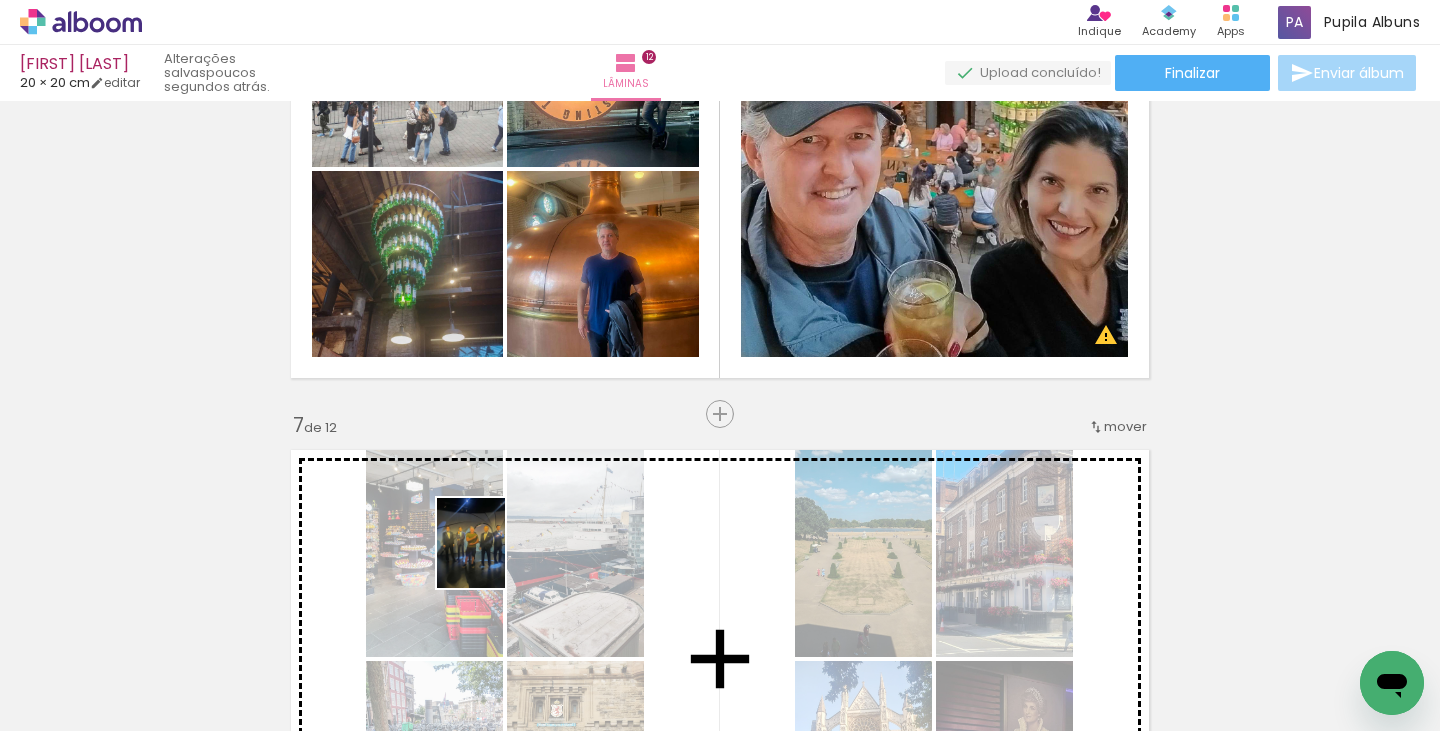drag, startPoint x: 316, startPoint y: 663, endPoint x: 475, endPoint y: 576, distance: 181.2457 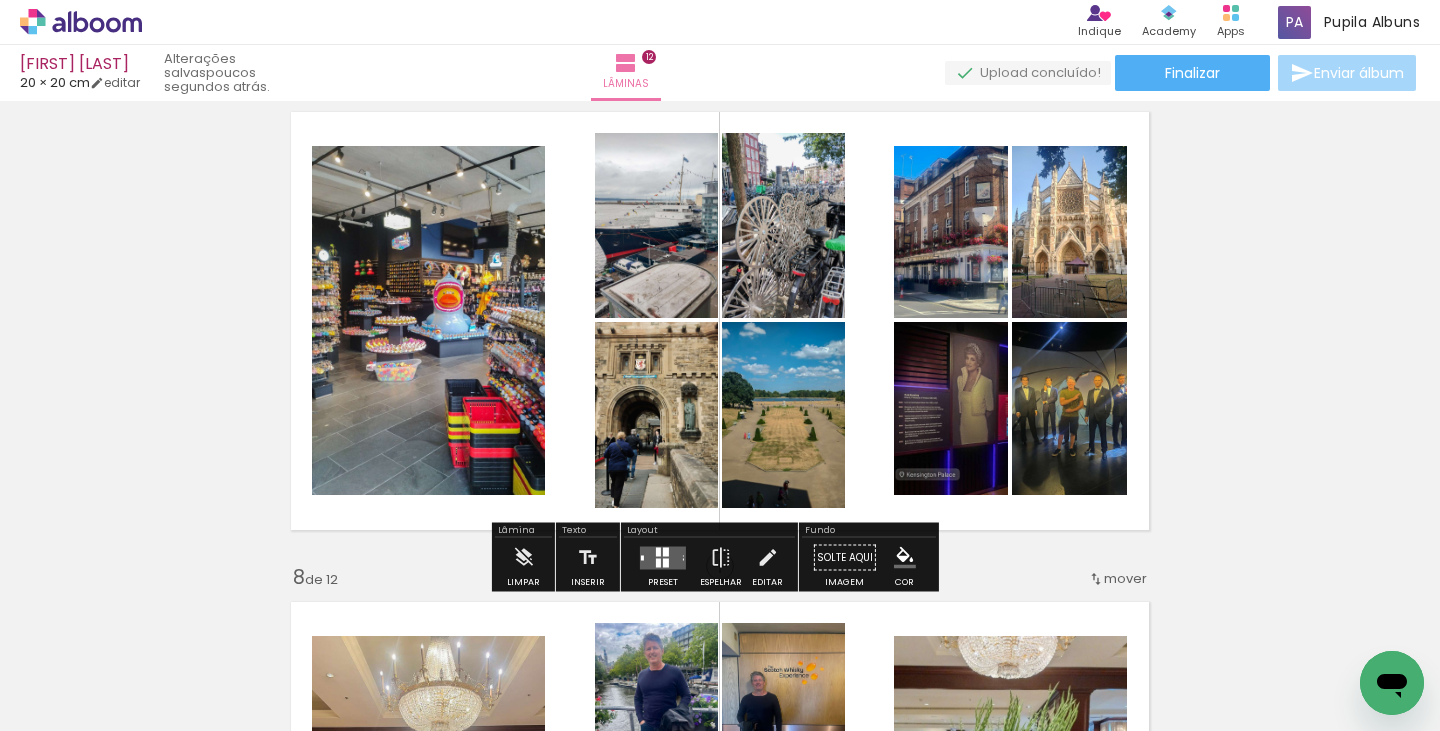 scroll, scrollTop: 3009, scrollLeft: 0, axis: vertical 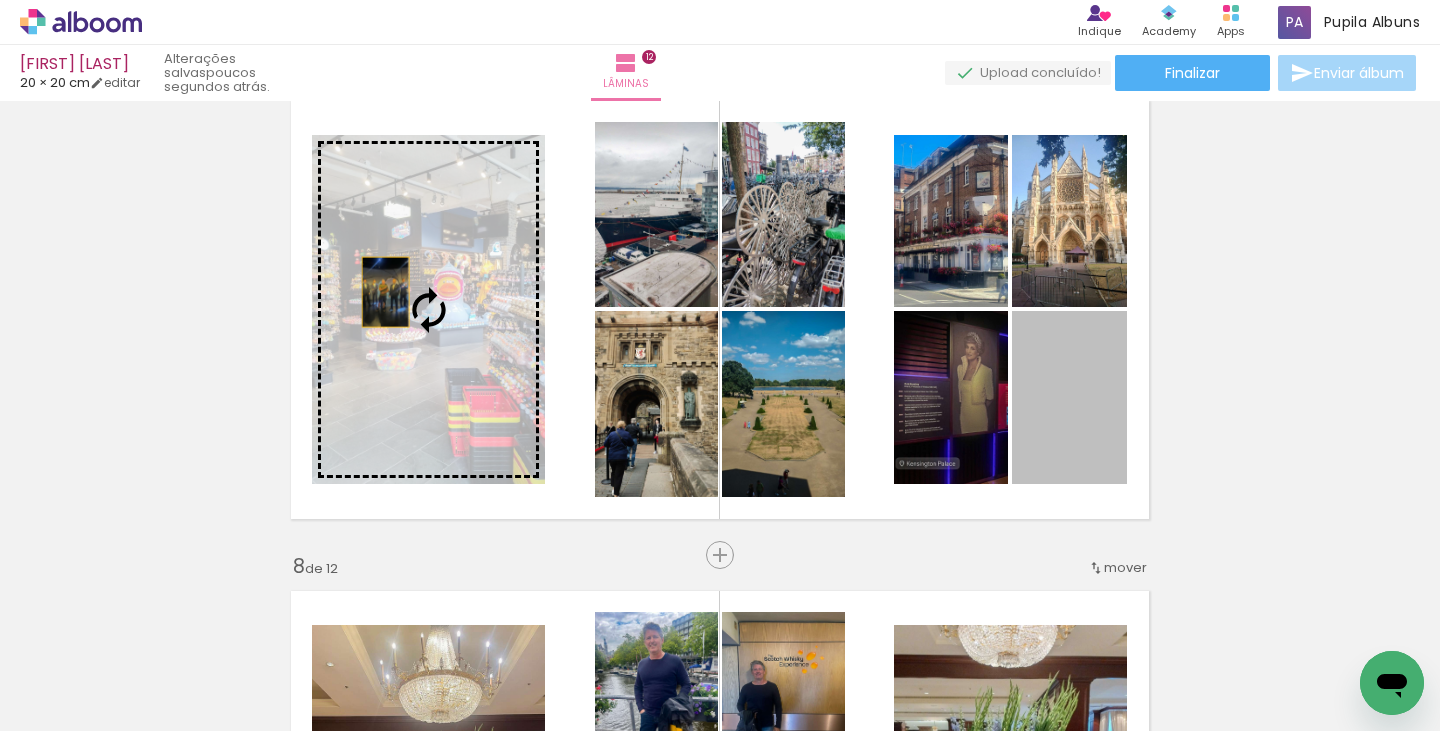 drag, startPoint x: 773, startPoint y: 360, endPoint x: 378, endPoint y: 292, distance: 400.81042 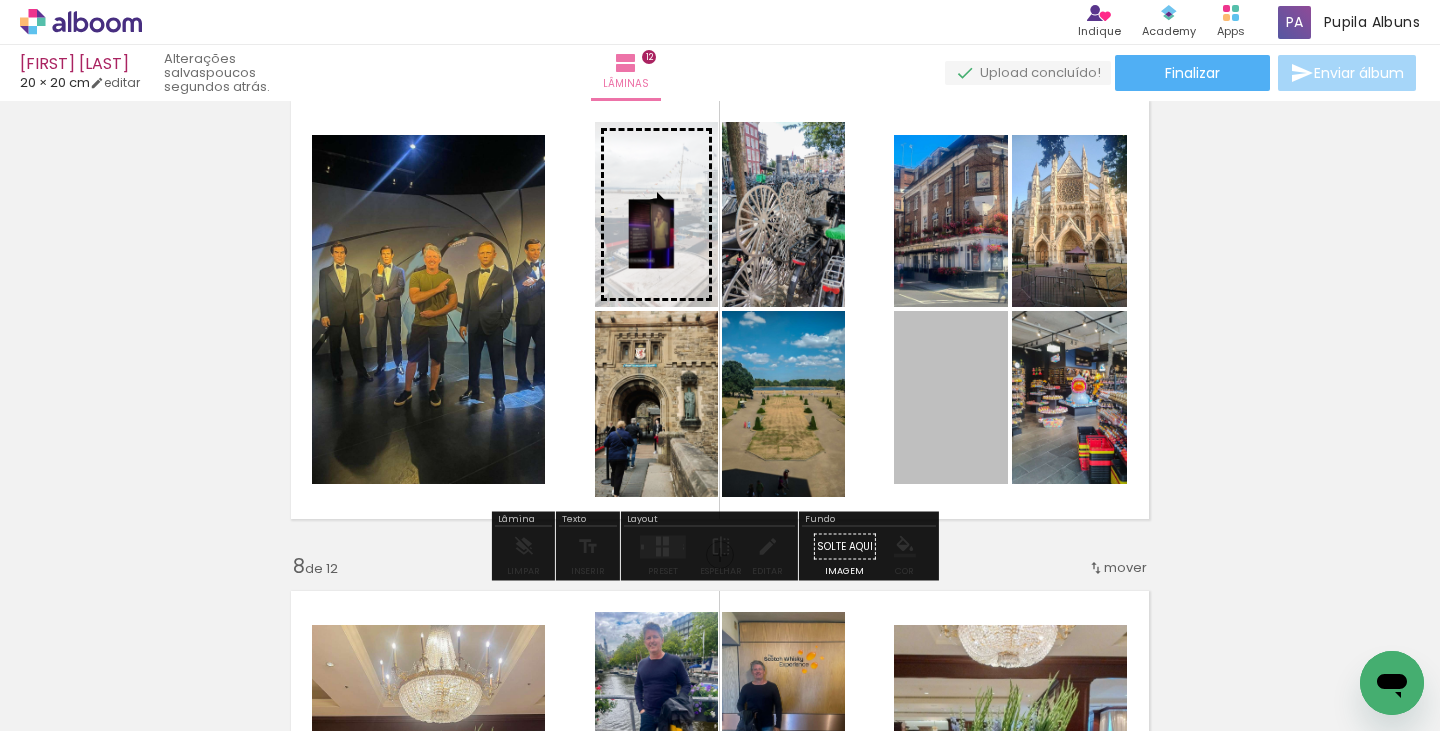 drag, startPoint x: 944, startPoint y: 371, endPoint x: 643, endPoint y: 234, distance: 330.71136 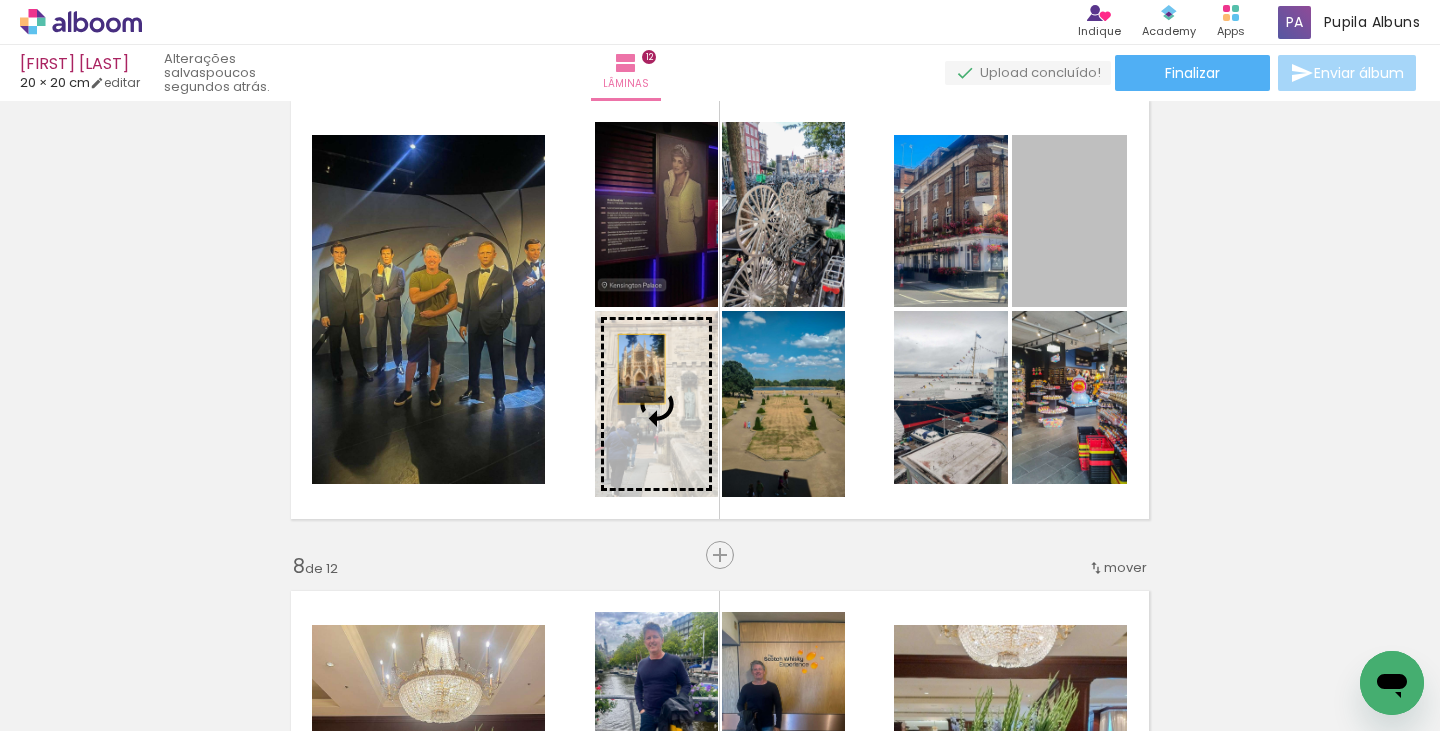 drag, startPoint x: 1050, startPoint y: 240, endPoint x: 634, endPoint y: 369, distance: 435.5422 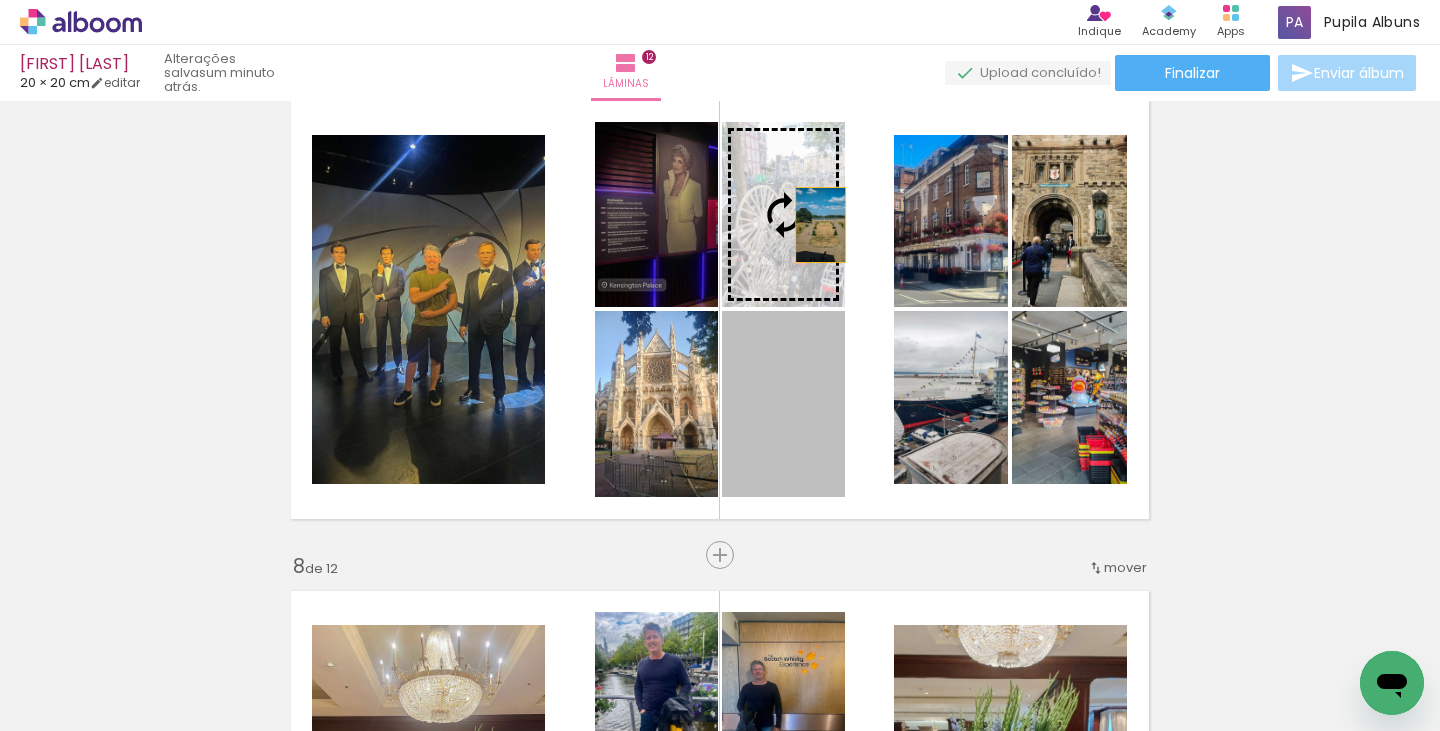 drag, startPoint x: 790, startPoint y: 412, endPoint x: 813, endPoint y: 225, distance: 188.40913 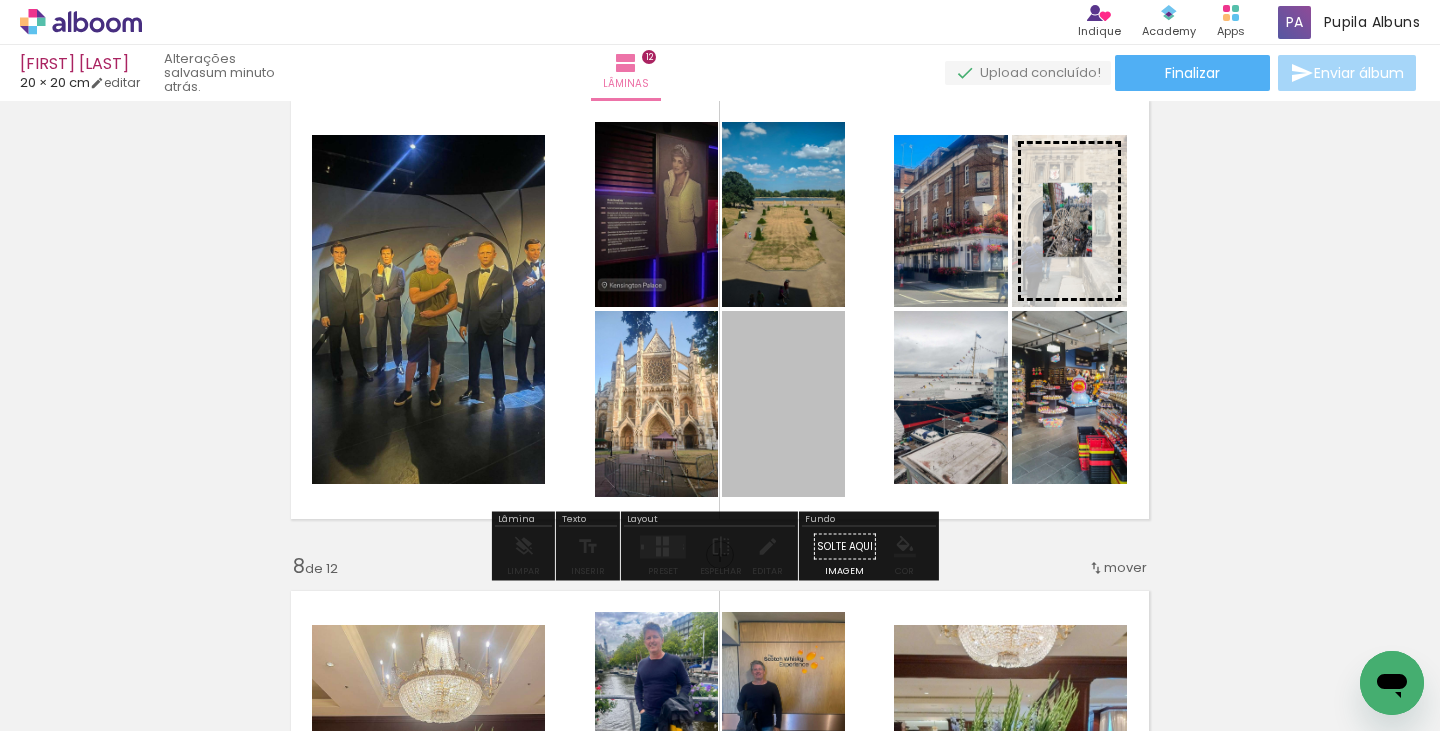 drag, startPoint x: 786, startPoint y: 405, endPoint x: 1040, endPoint y: 240, distance: 302.88776 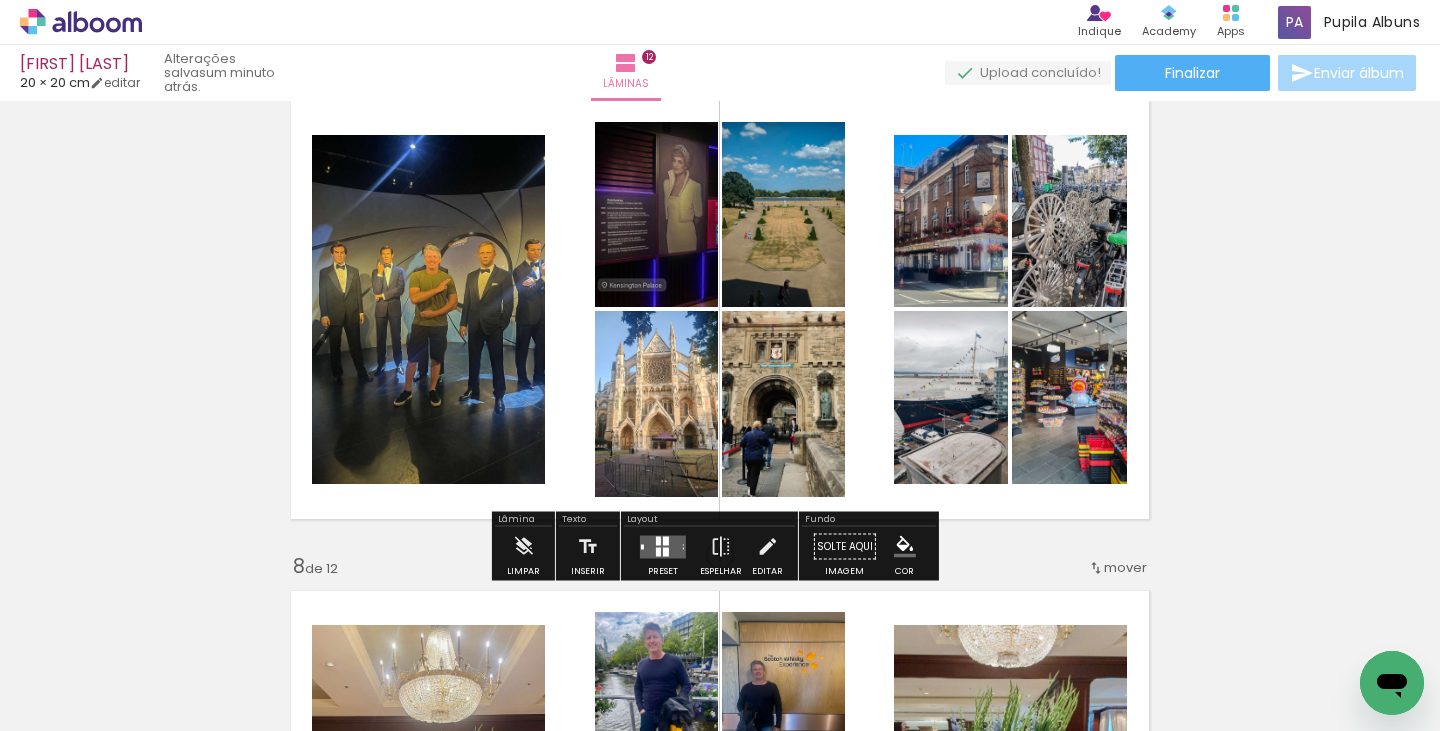 drag, startPoint x: 886, startPoint y: 447, endPoint x: 874, endPoint y: 446, distance: 12.0415945 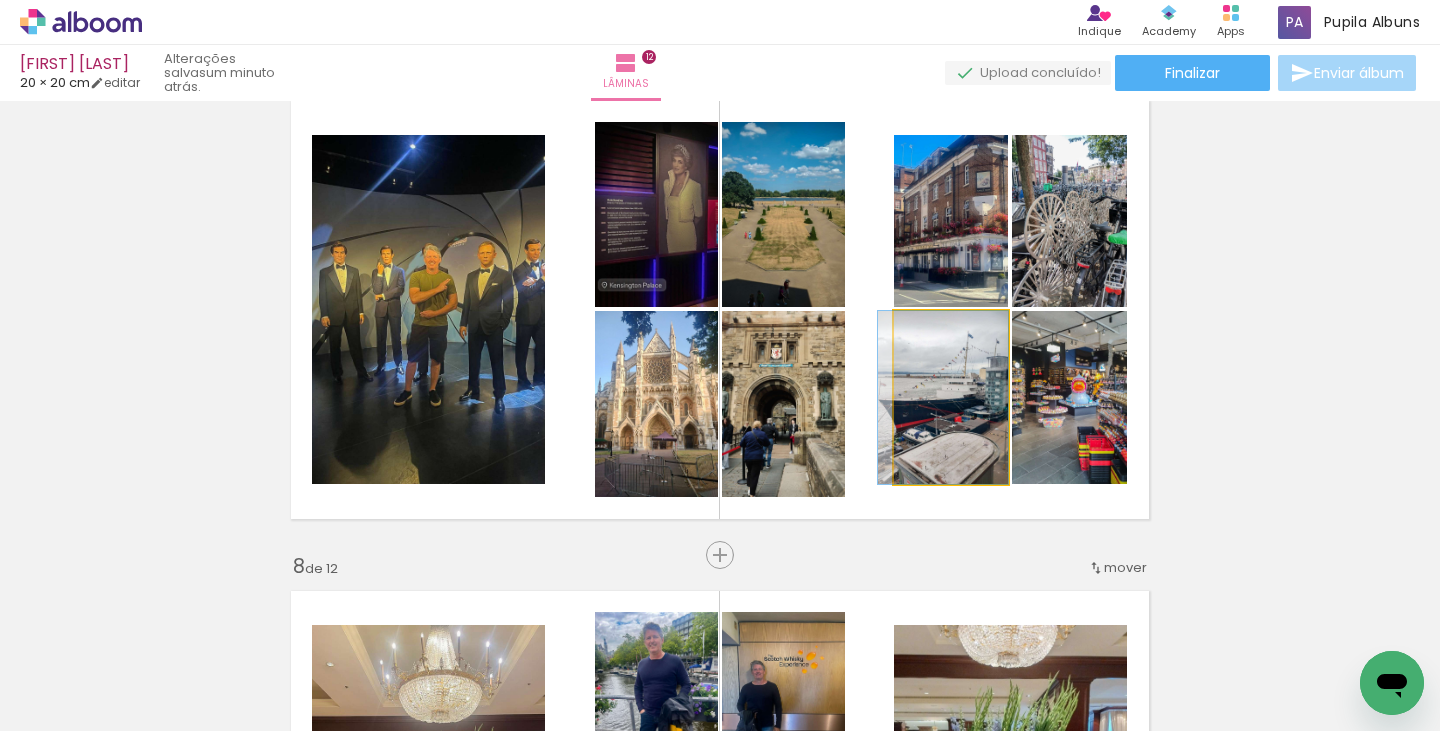 drag, startPoint x: 947, startPoint y: 419, endPoint x: 905, endPoint y: 419, distance: 42 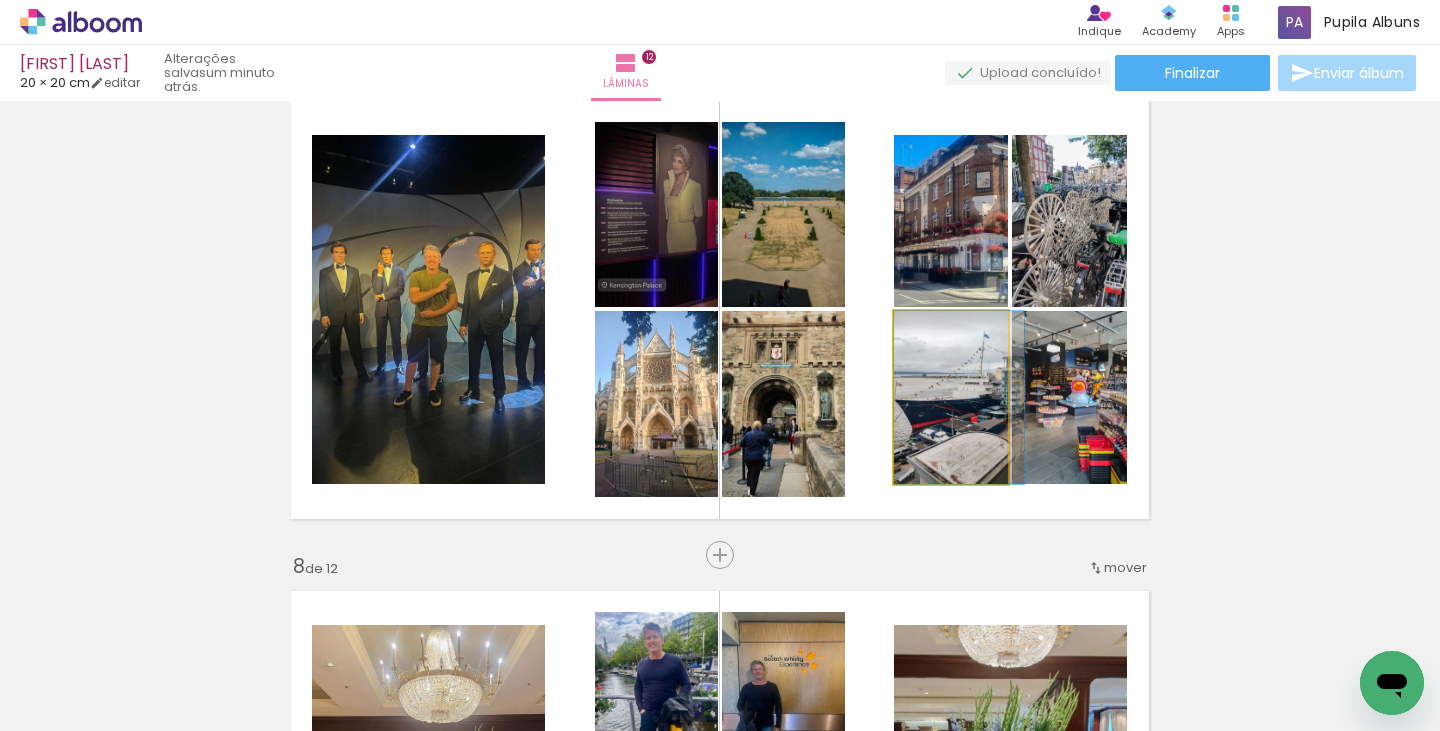 drag, startPoint x: 916, startPoint y: 400, endPoint x: 974, endPoint y: 393, distance: 58.420887 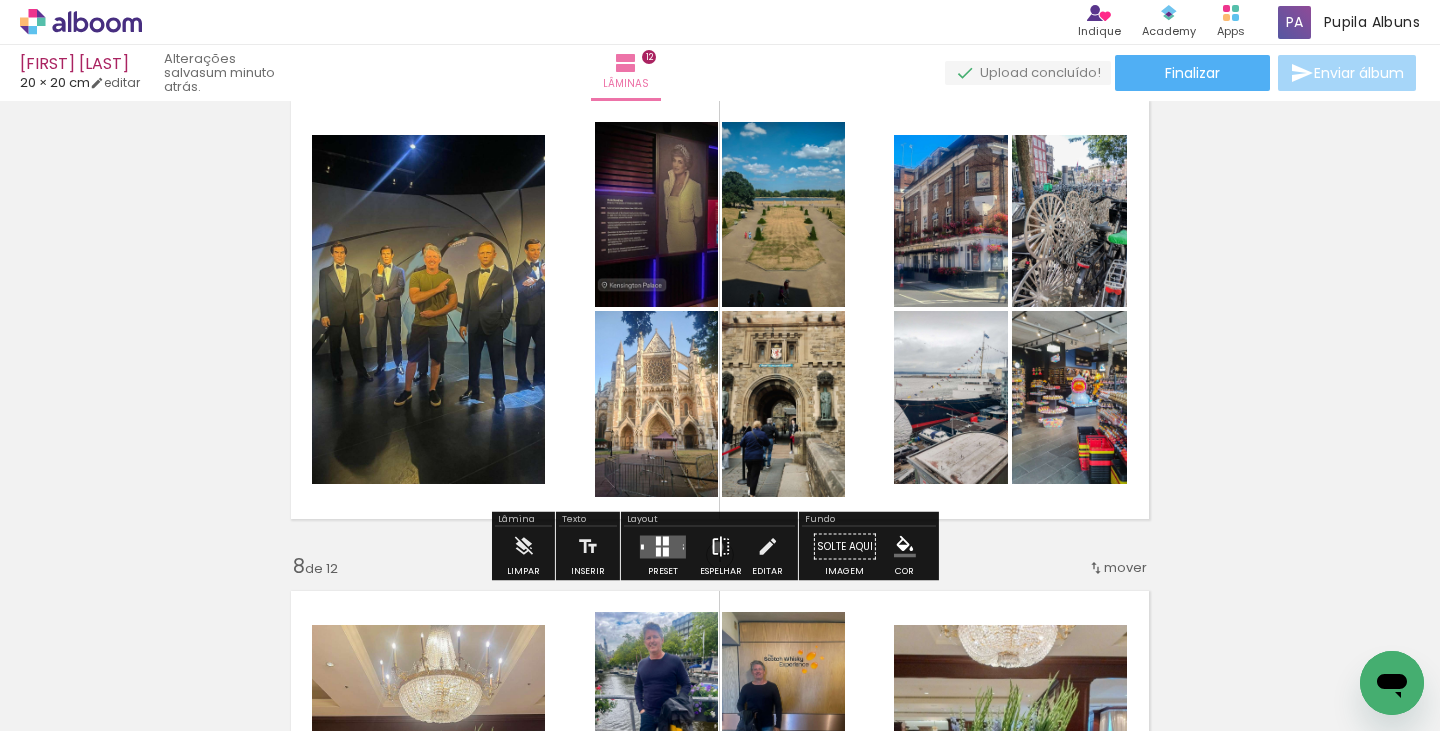 click at bounding box center [721, 547] 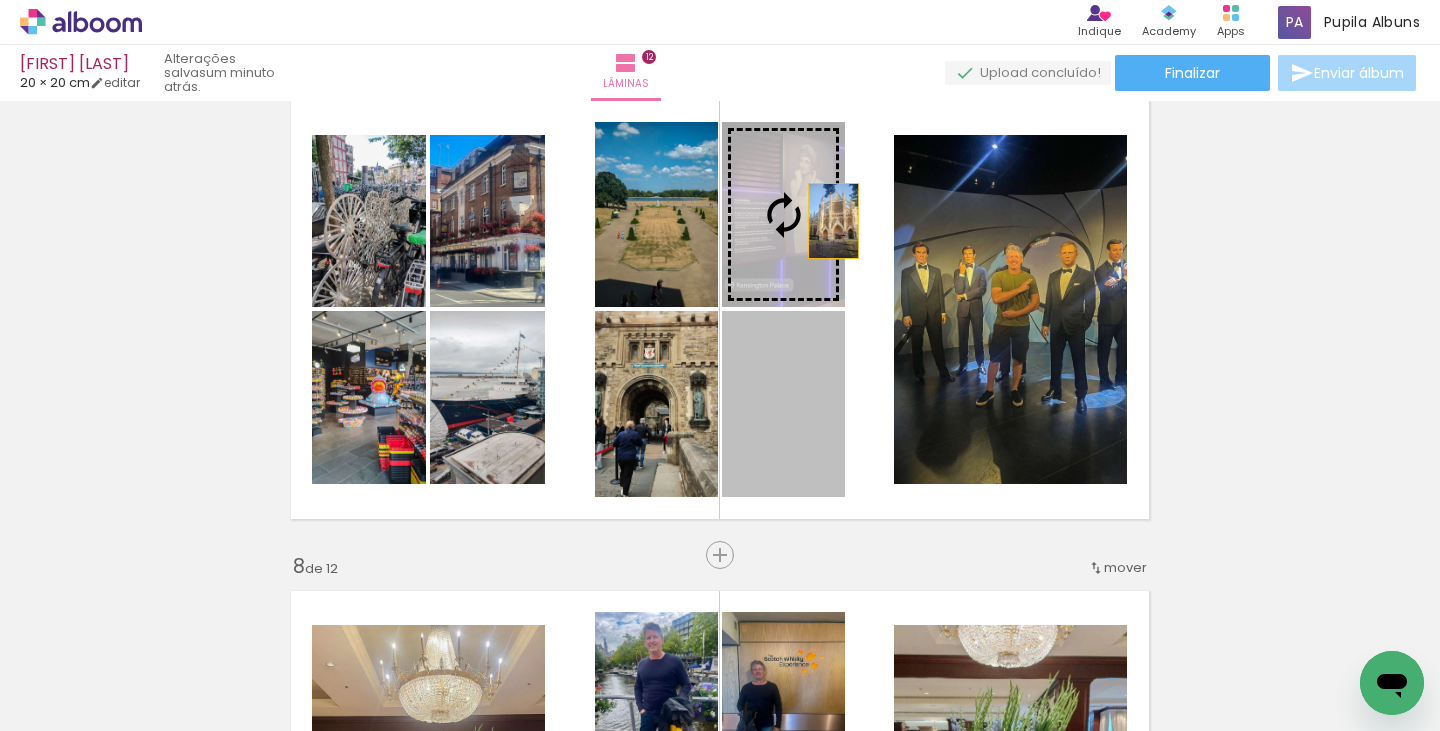 drag, startPoint x: 798, startPoint y: 425, endPoint x: 826, endPoint y: 221, distance: 205.9126 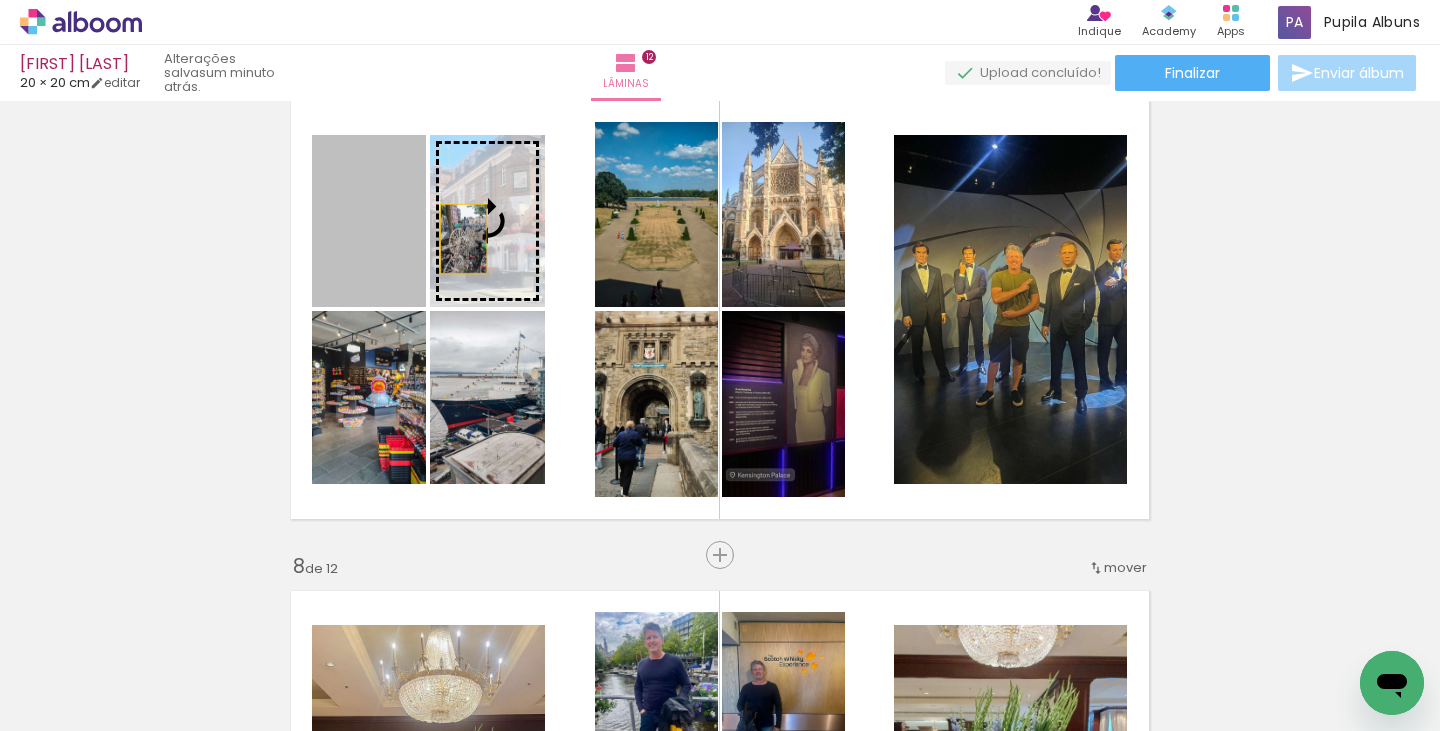 drag, startPoint x: 366, startPoint y: 239, endPoint x: 473, endPoint y: 238, distance: 107.00467 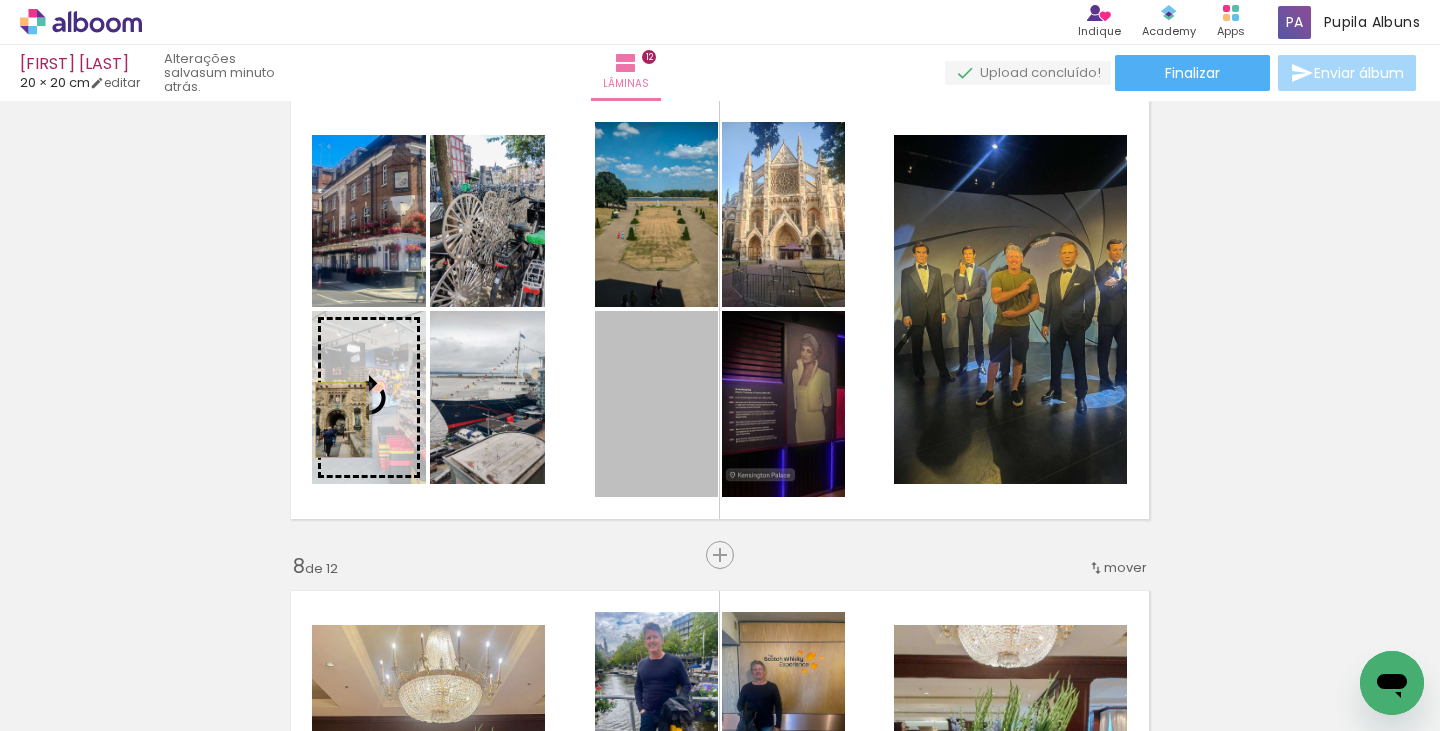 drag, startPoint x: 660, startPoint y: 425, endPoint x: 333, endPoint y: 420, distance: 327.03824 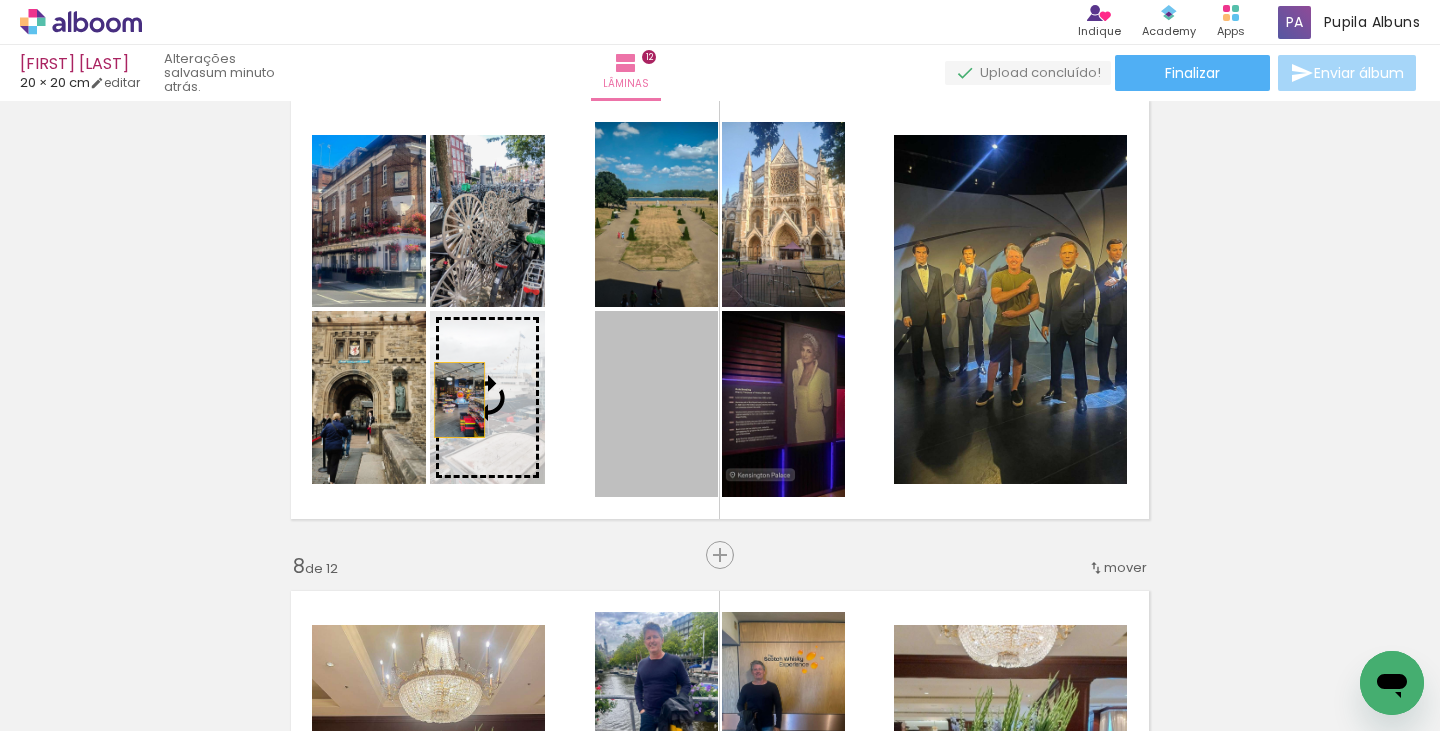 drag, startPoint x: 624, startPoint y: 401, endPoint x: 452, endPoint y: 400, distance: 172.00291 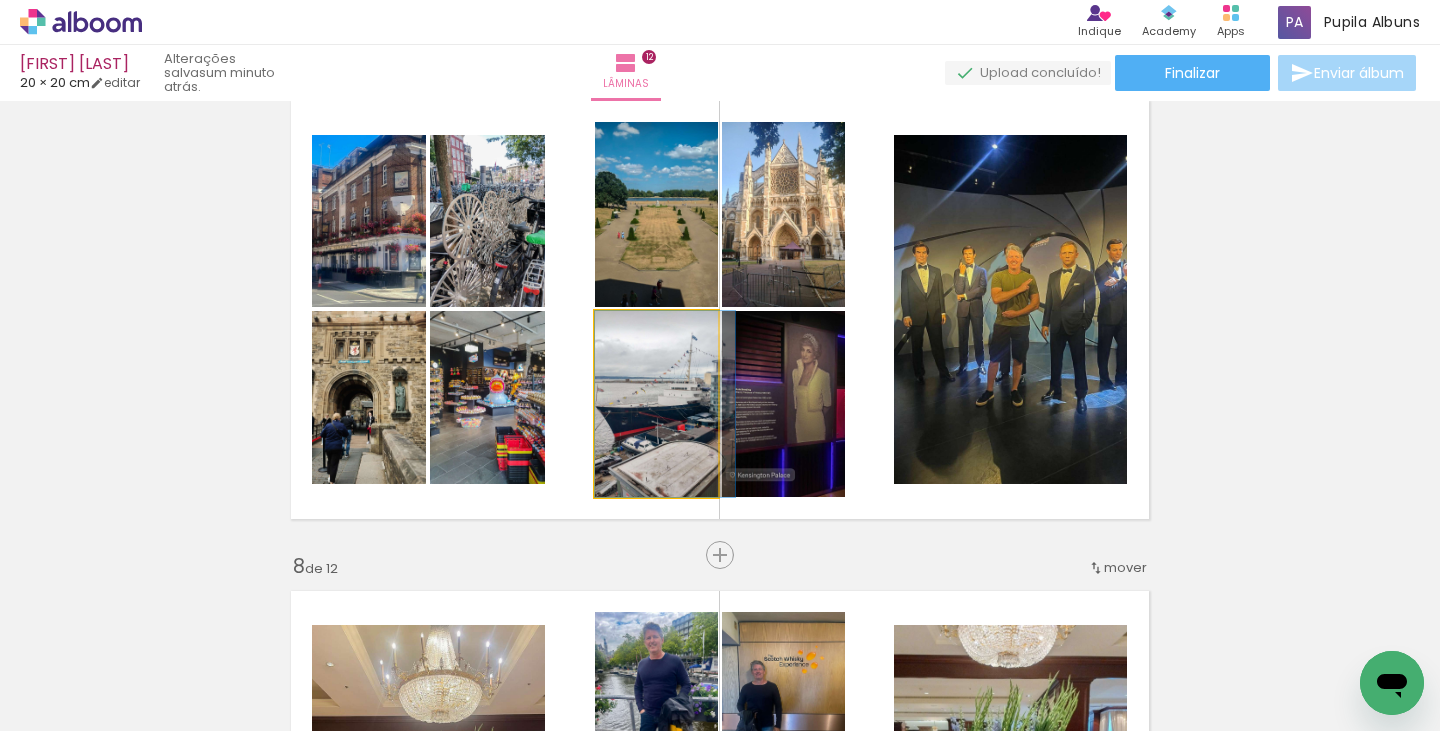 drag, startPoint x: 631, startPoint y: 436, endPoint x: 668, endPoint y: 432, distance: 37.215588 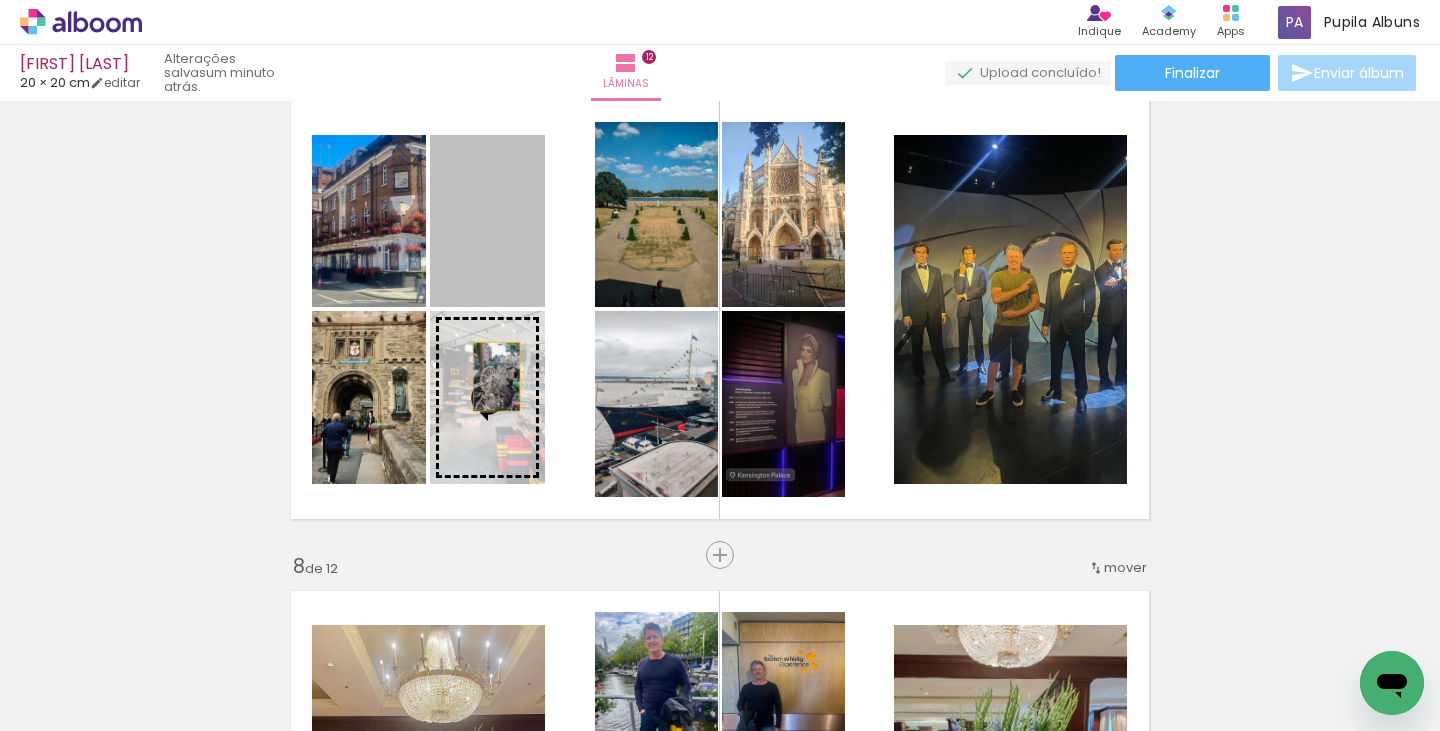 drag, startPoint x: 484, startPoint y: 258, endPoint x: 488, endPoint y: 380, distance: 122.06556 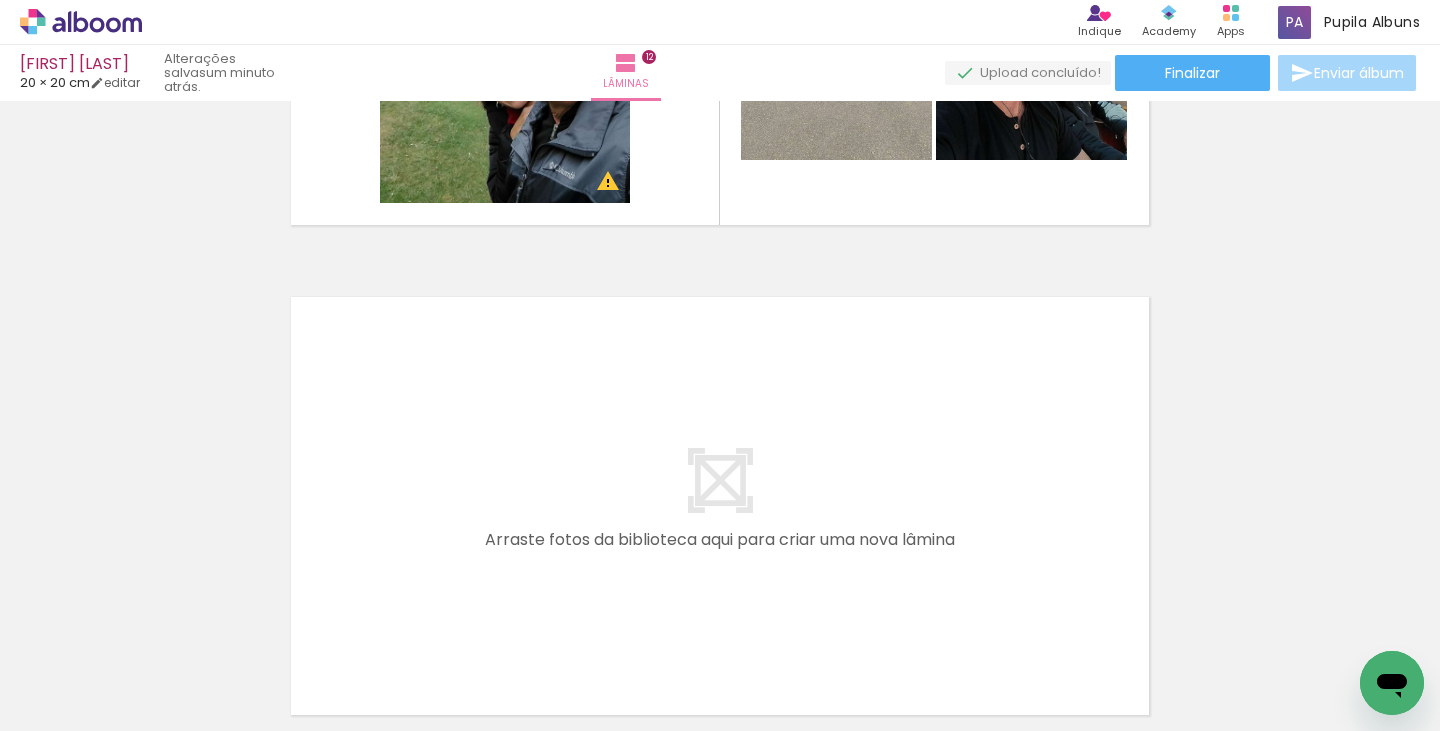scroll, scrollTop: 5943, scrollLeft: 0, axis: vertical 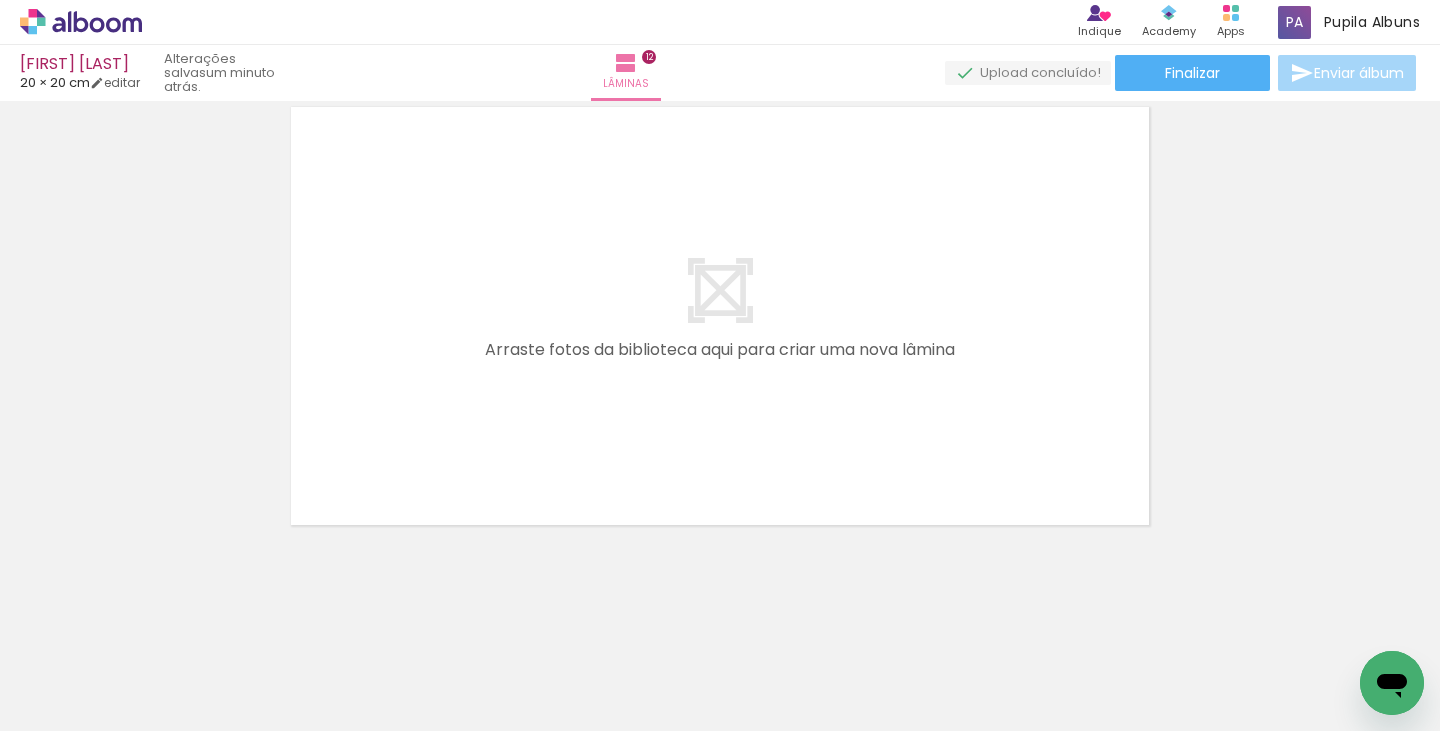 drag, startPoint x: 1430, startPoint y: 421, endPoint x: 34, endPoint y: 56, distance: 1442.928 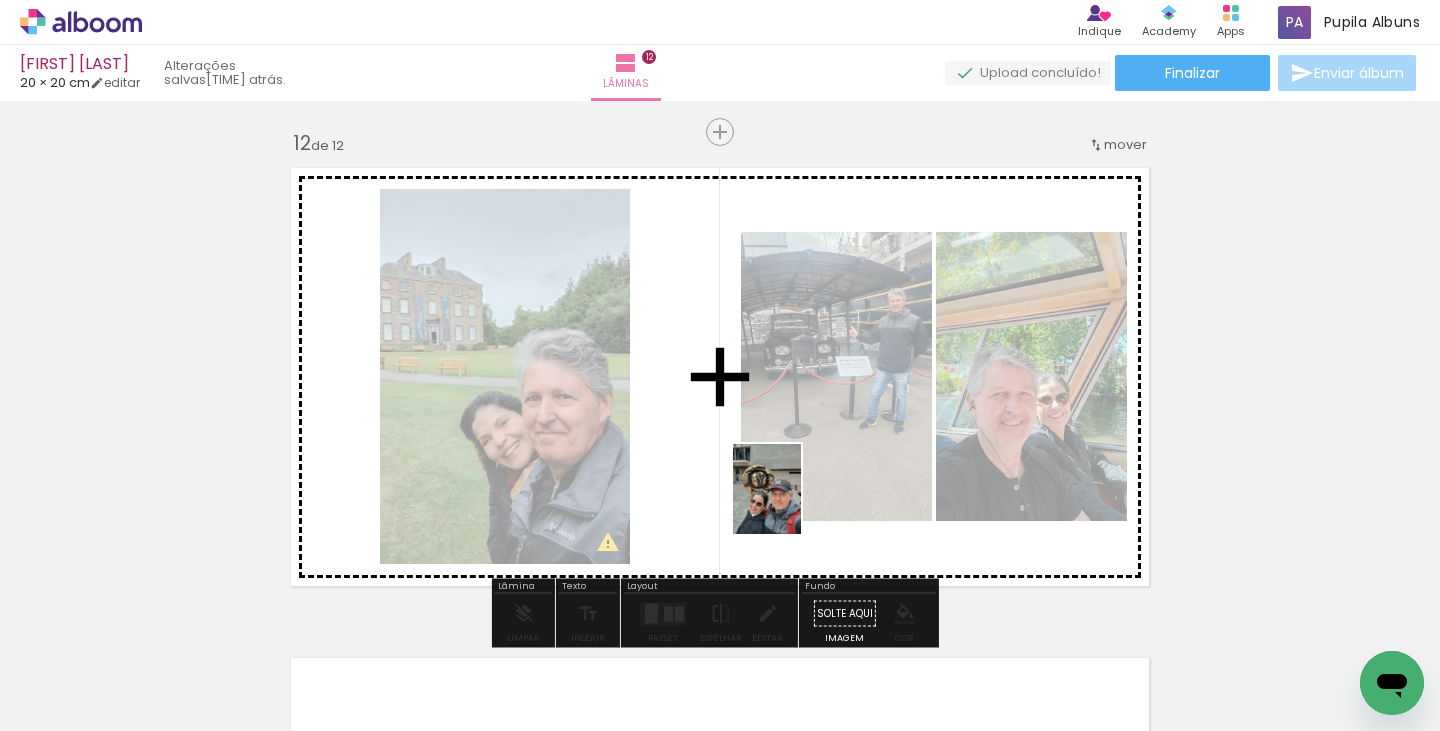 drag, startPoint x: 886, startPoint y: 655, endPoint x: 793, endPoint y: 504, distance: 177.34148 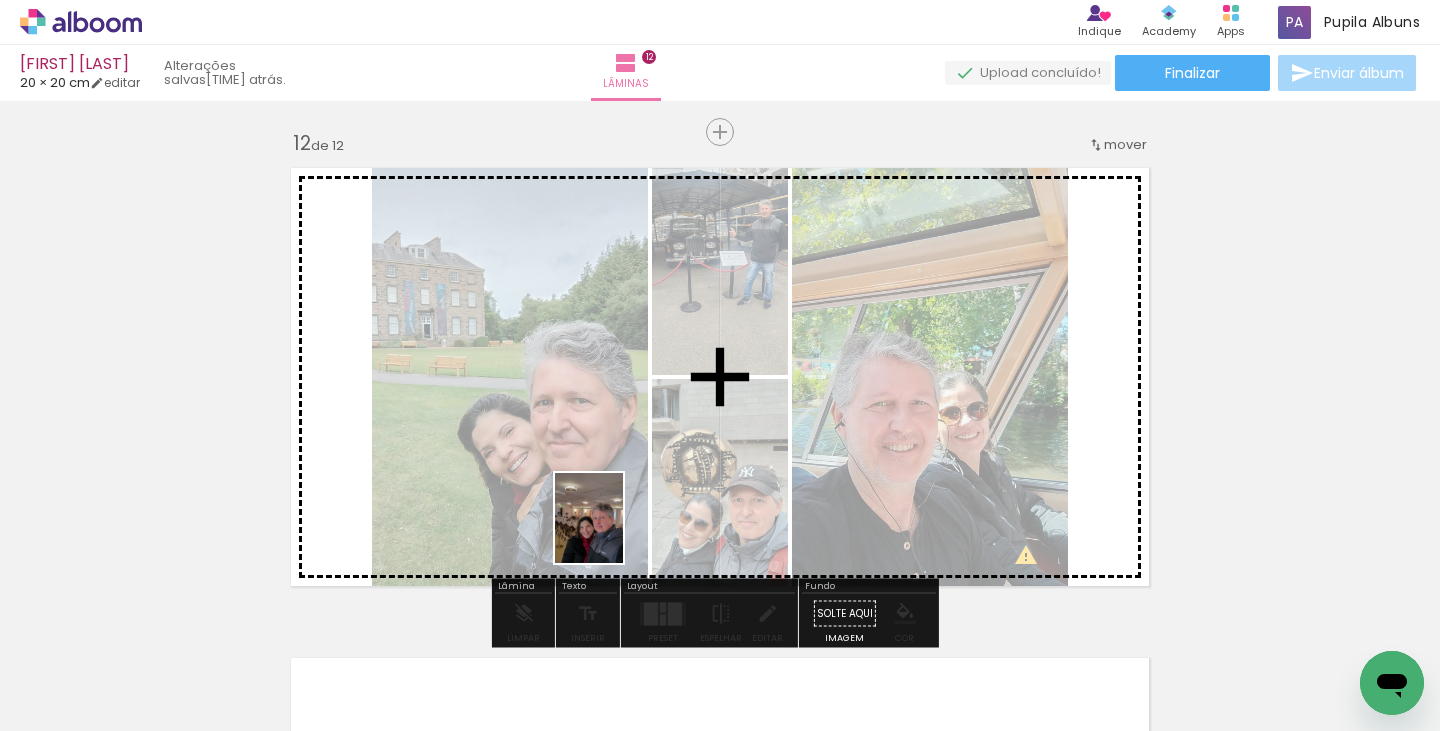 drag, startPoint x: 562, startPoint y: 678, endPoint x: 615, endPoint y: 533, distance: 154.38264 